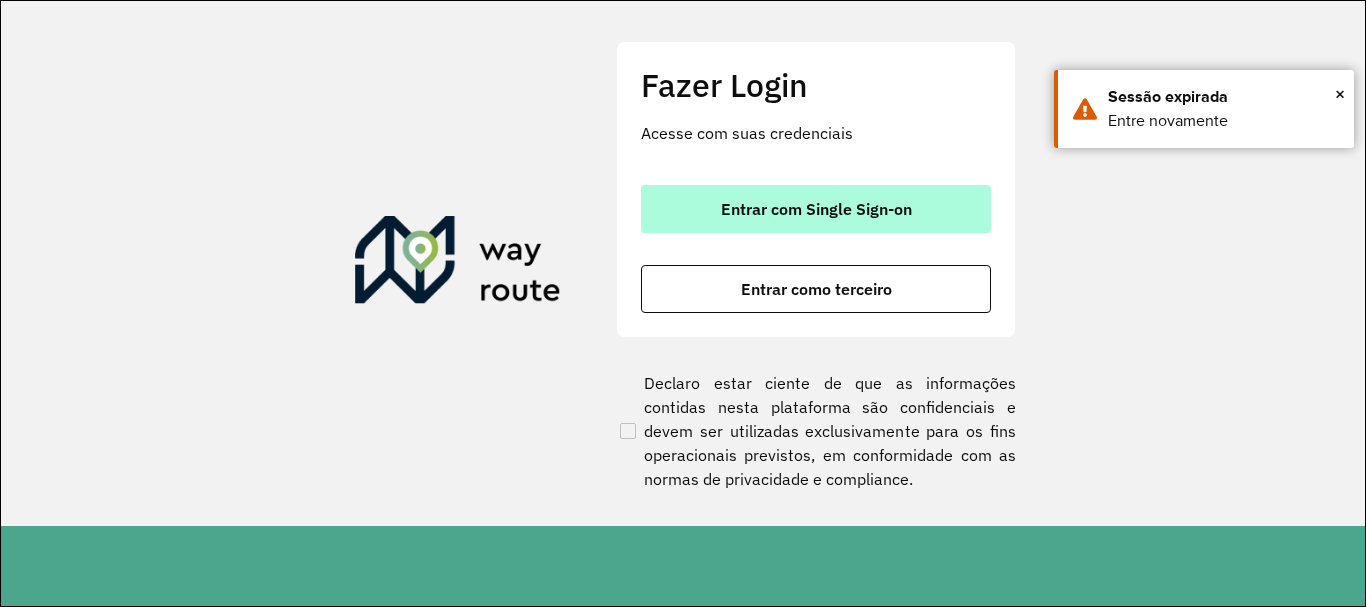 scroll, scrollTop: 0, scrollLeft: 0, axis: both 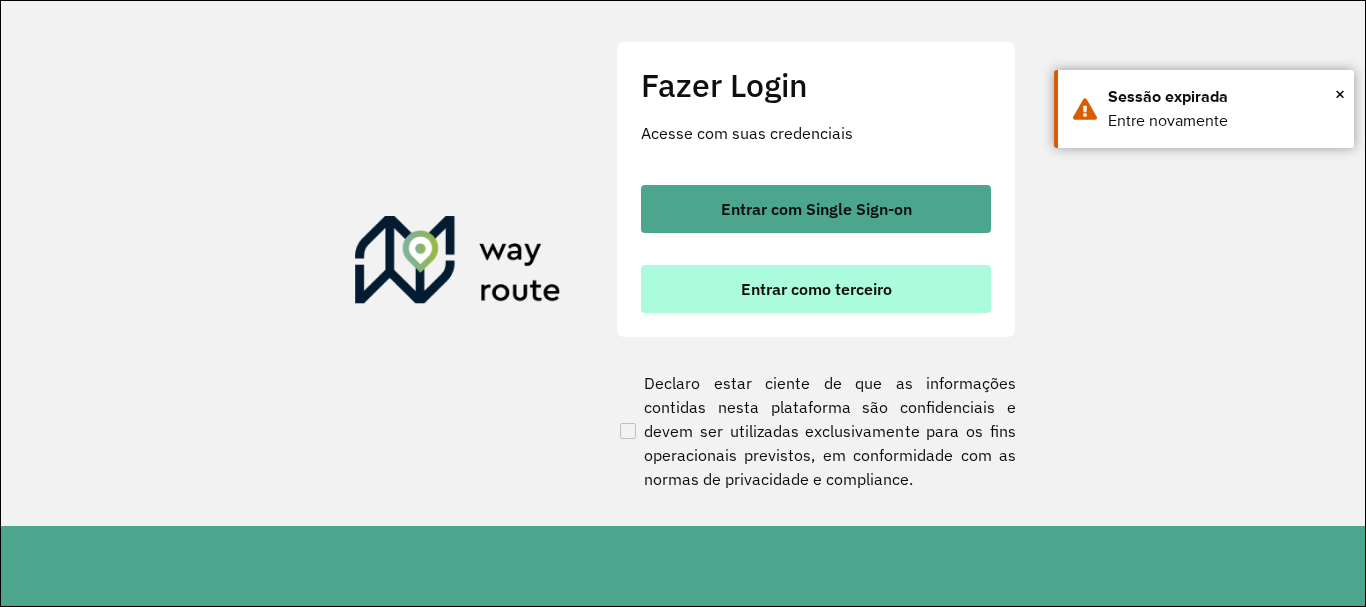 click on "Entrar como terceiro" at bounding box center [816, 289] 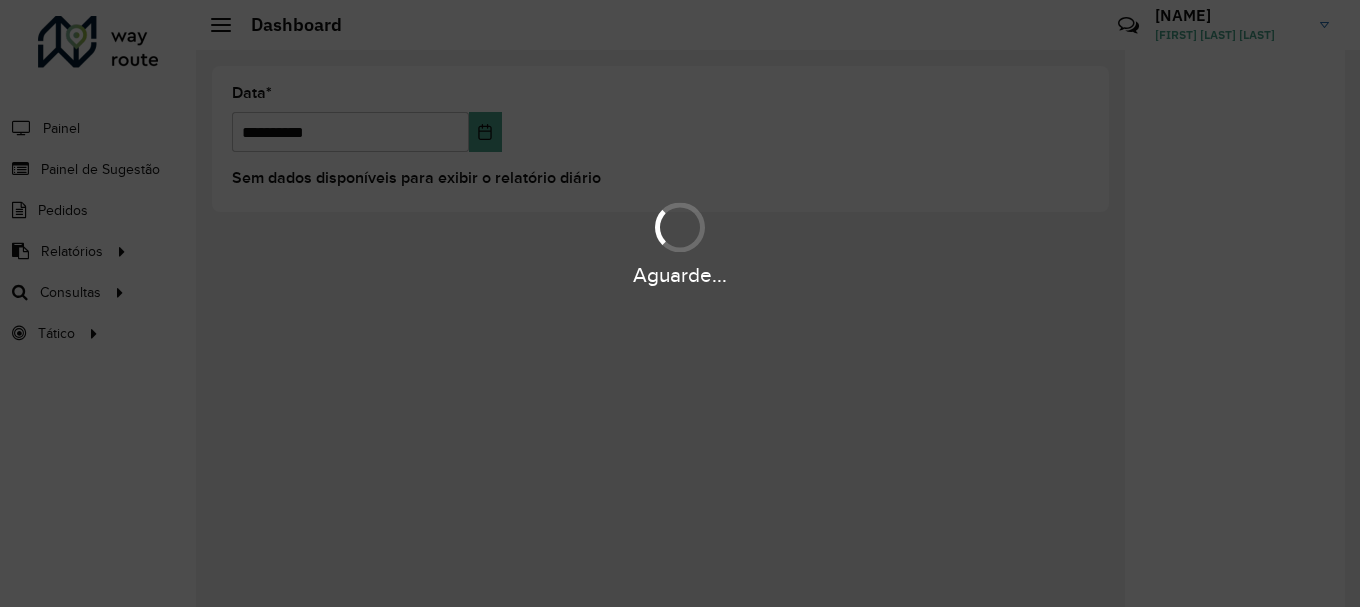 scroll, scrollTop: 0, scrollLeft: 0, axis: both 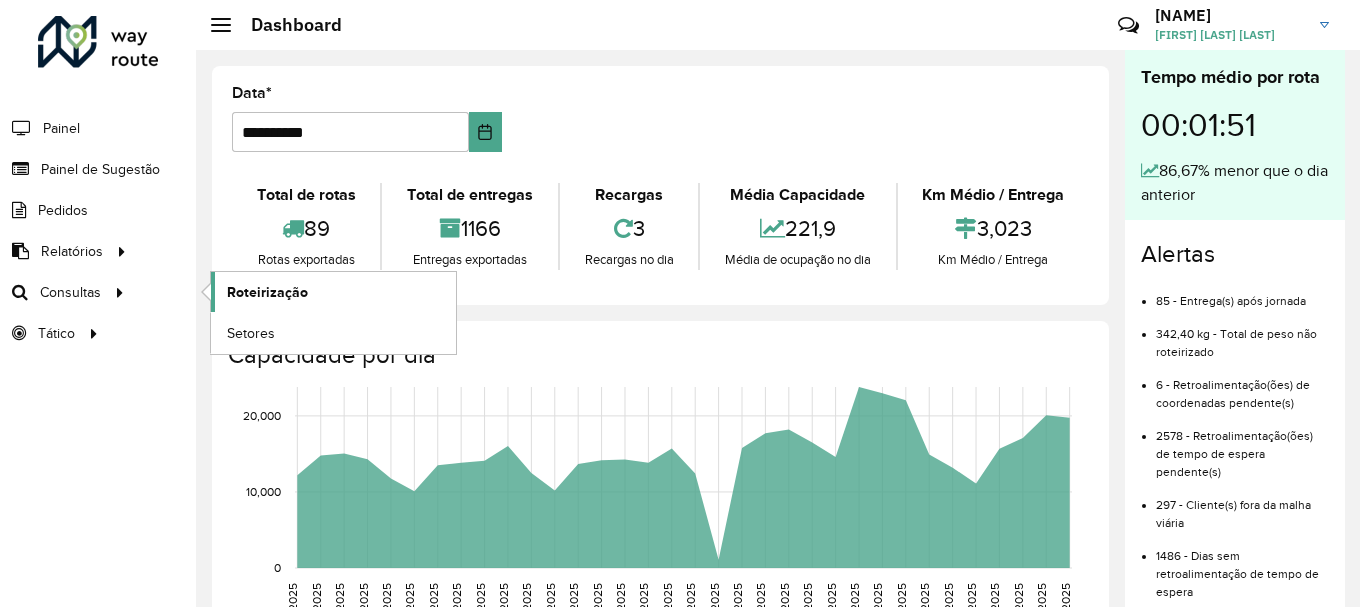 click on "Roteirização" 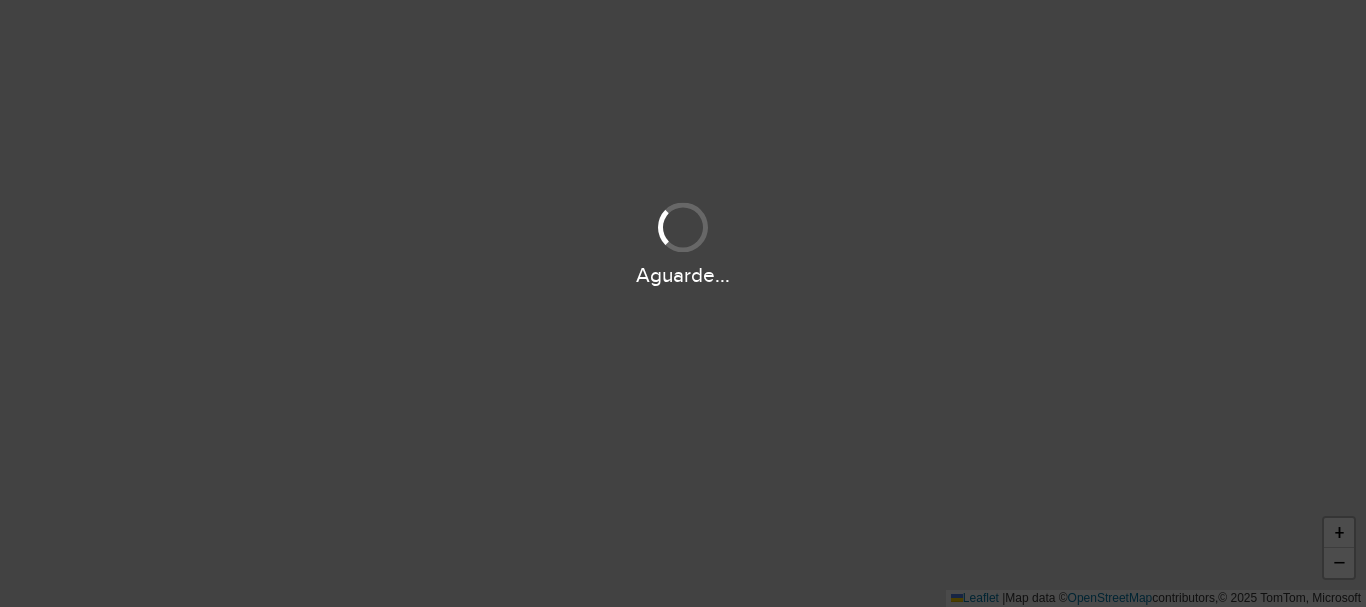 scroll, scrollTop: 0, scrollLeft: 0, axis: both 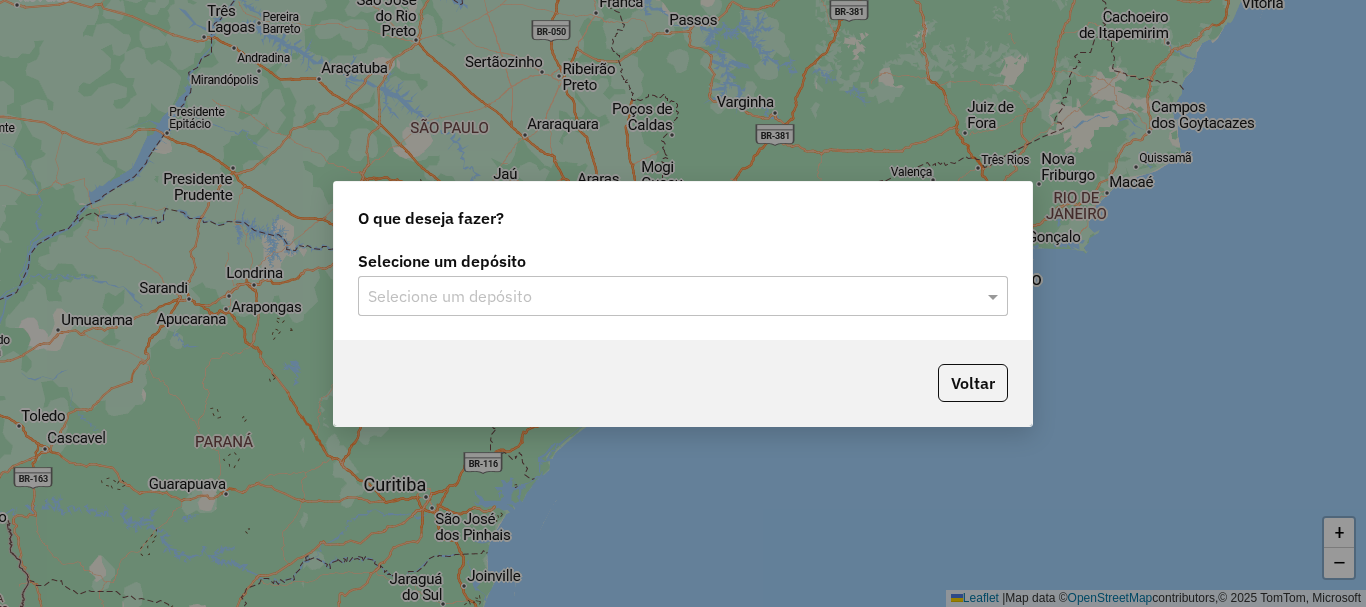 click 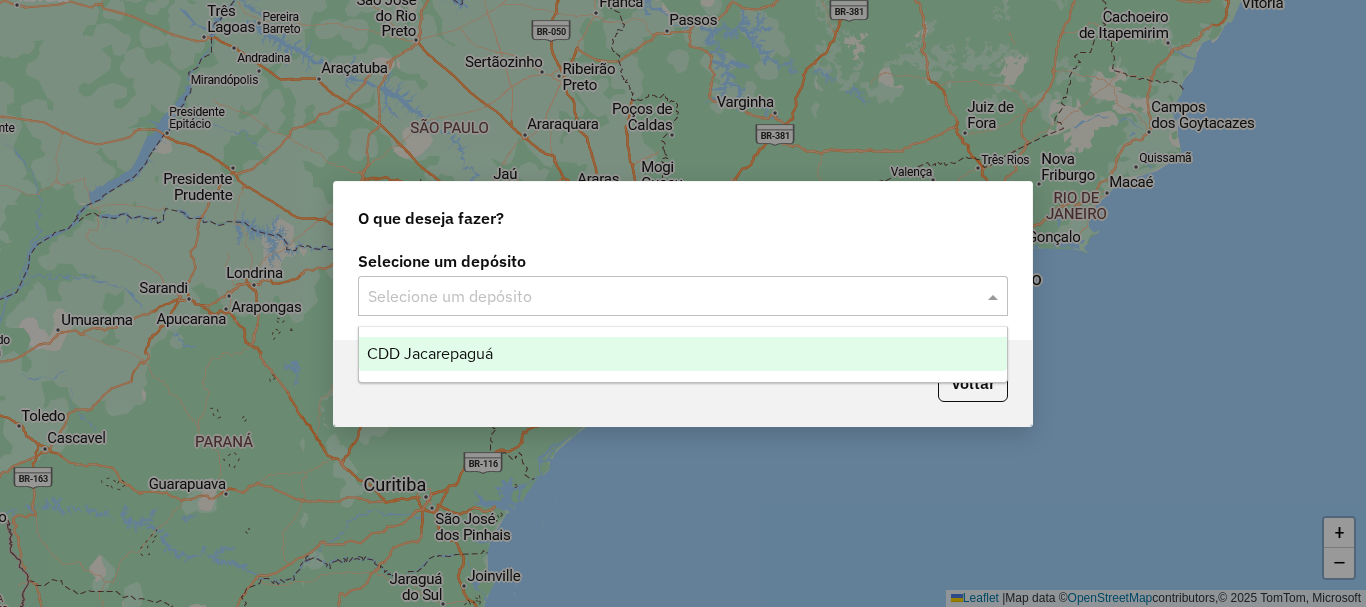 click on "CDD Jacarepaguá" at bounding box center (683, 354) 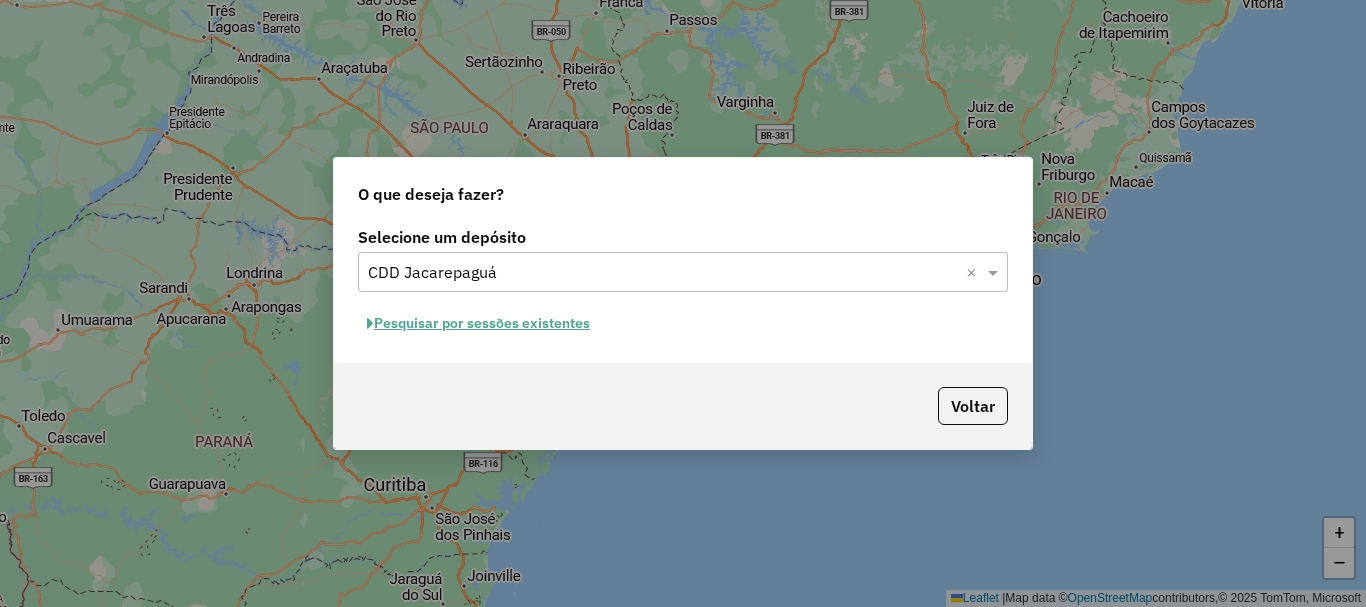 click on "Pesquisar por sessões existentes" 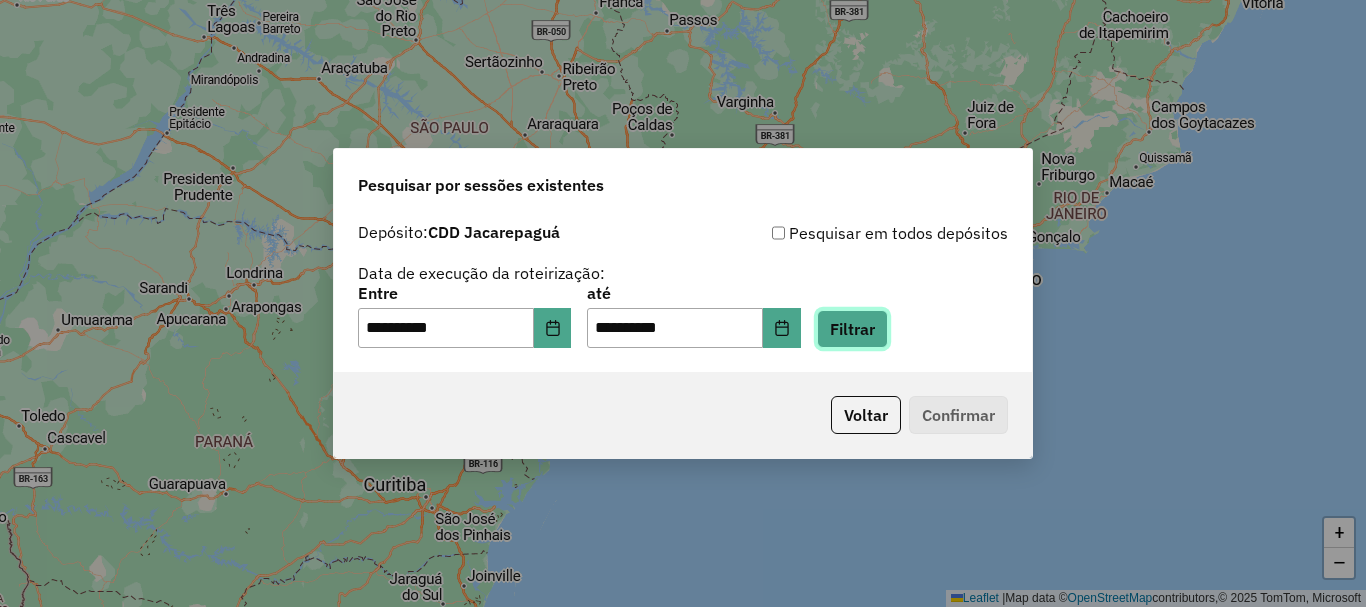 click on "Filtrar" 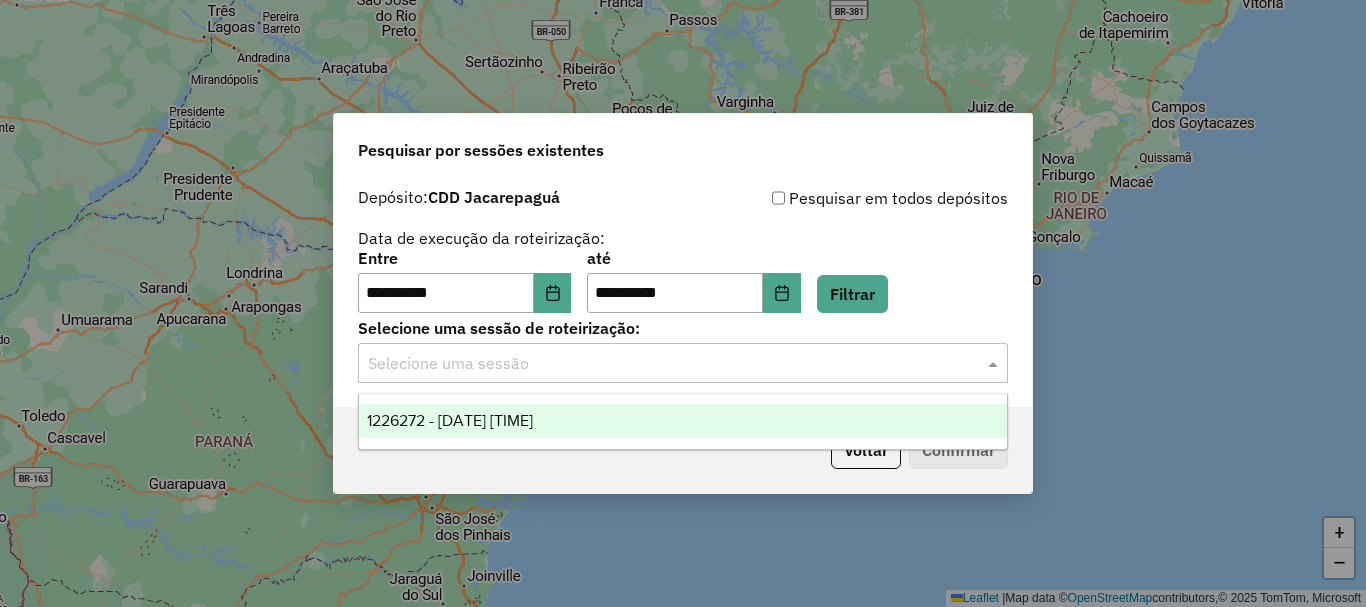 click on "**********" 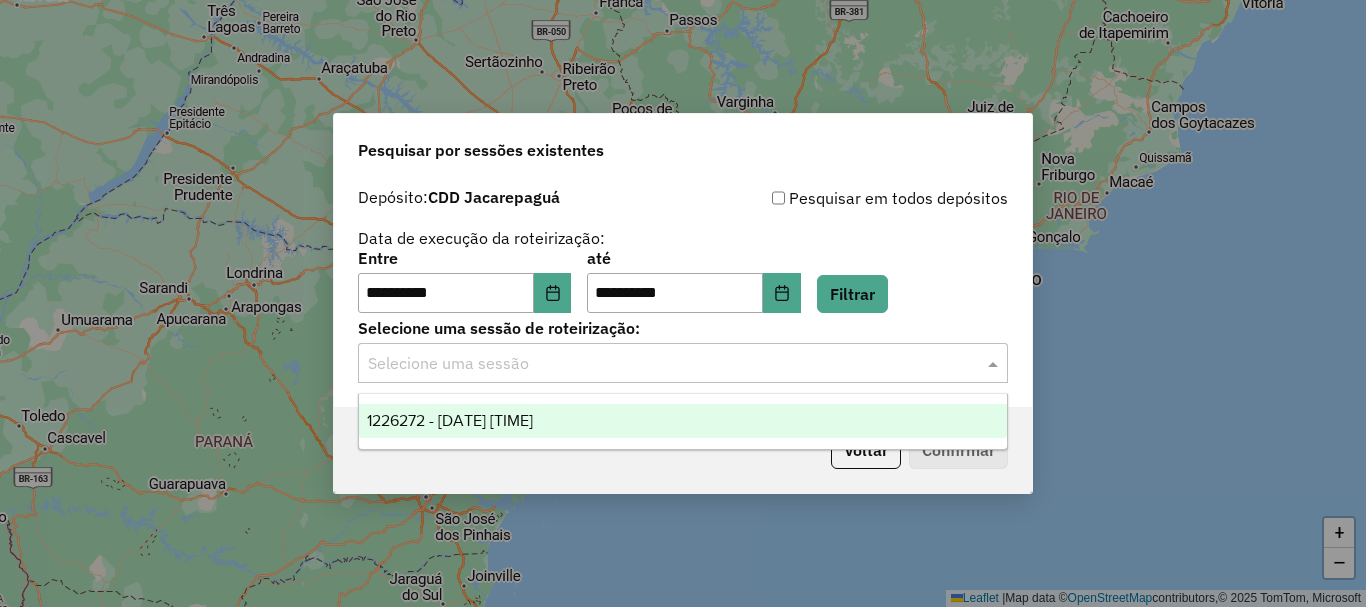 click 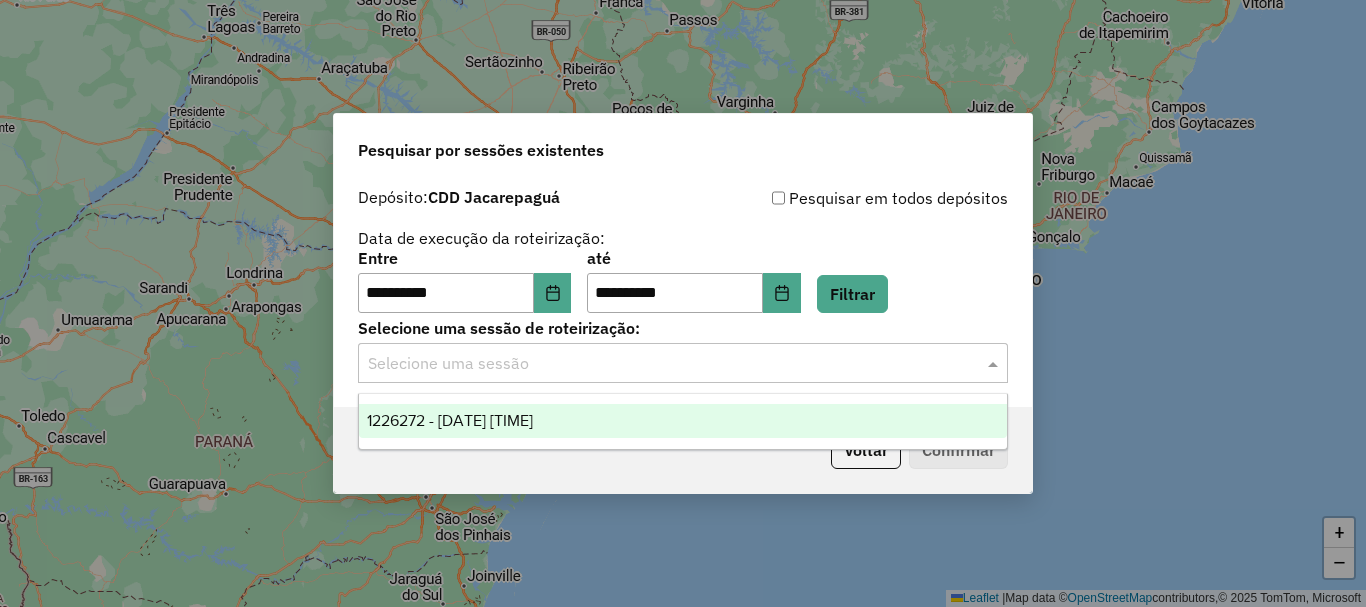 click on "1226272 - 08/08/2025 19:30" at bounding box center [683, 421] 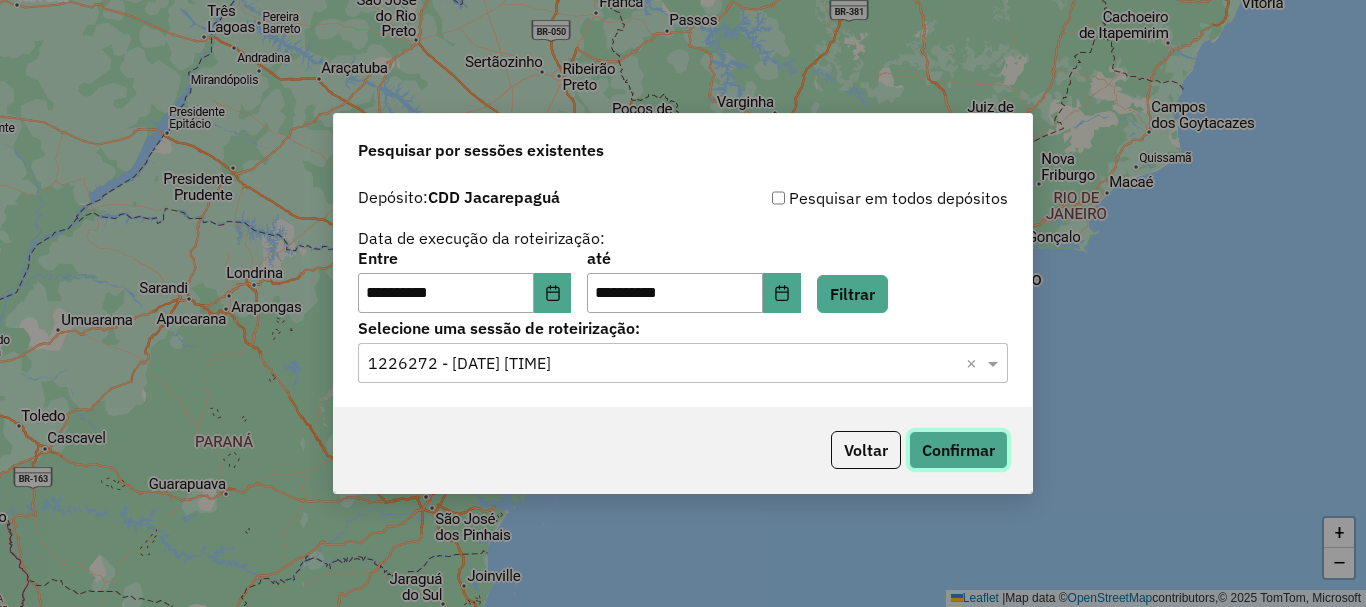 click on "Confirmar" 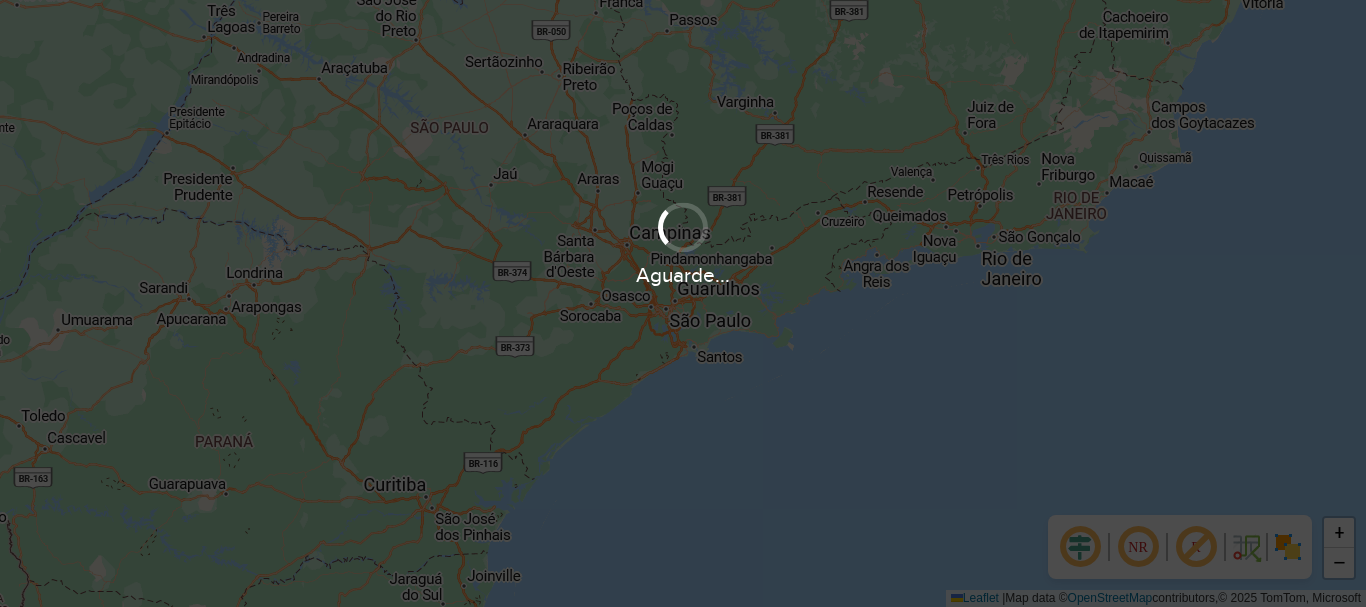scroll, scrollTop: 0, scrollLeft: 0, axis: both 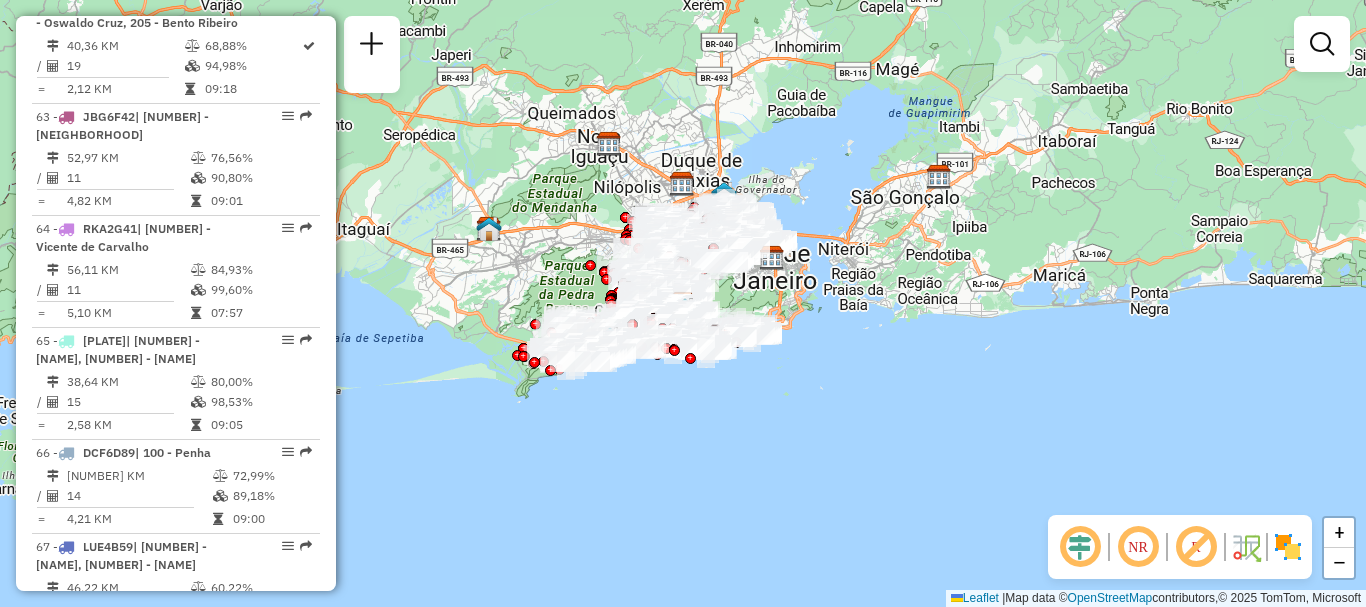 click on "| [NUMBER] - [ALPHANUMERIC] | [NUMBER] - [NAME] [NAME], [NUMBER] - [NAME]" at bounding box center [142, 825] 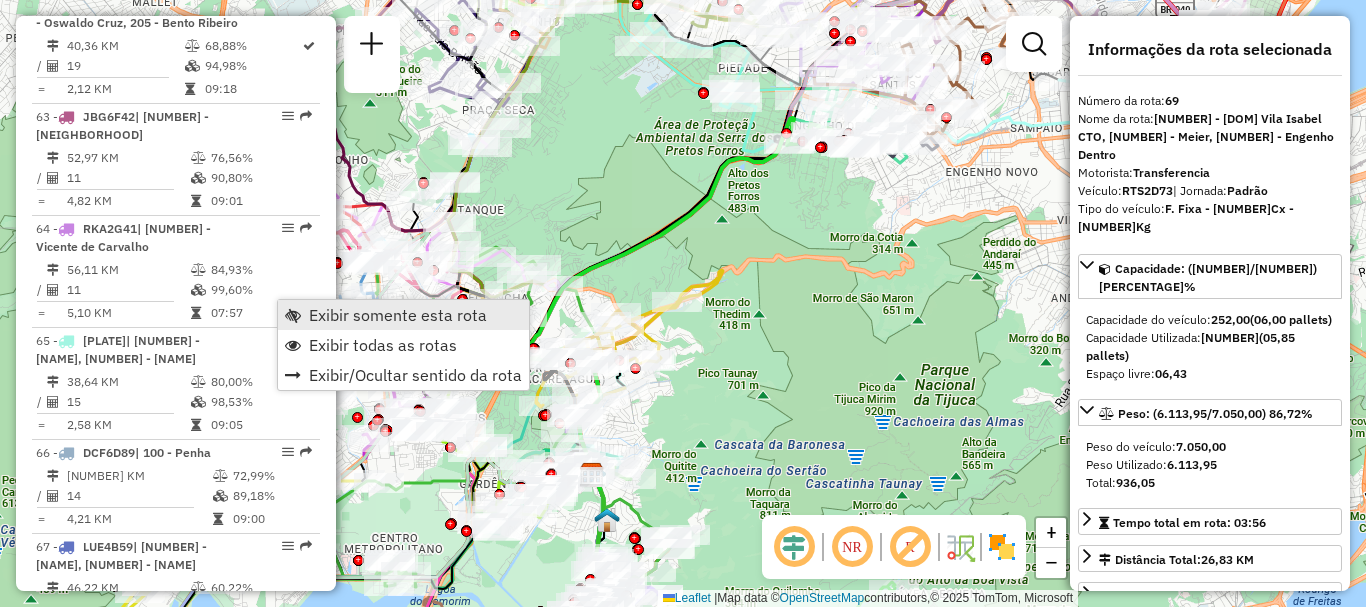 click at bounding box center (293, 315) 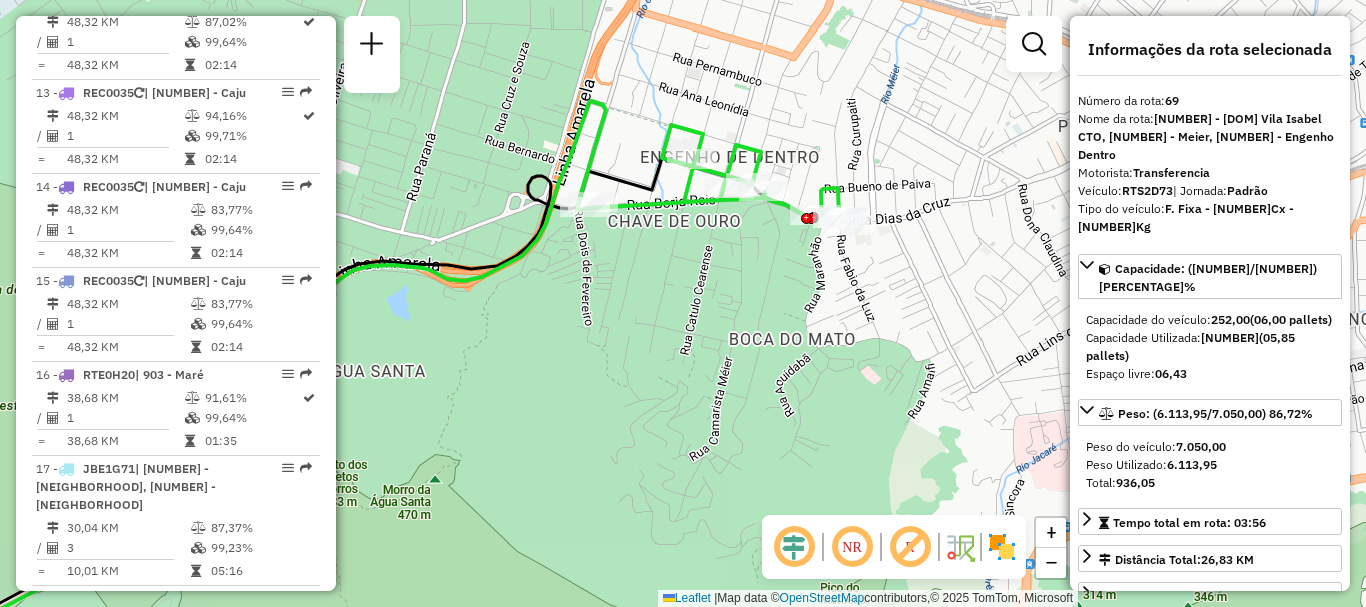 scroll, scrollTop: 8591, scrollLeft: 0, axis: vertical 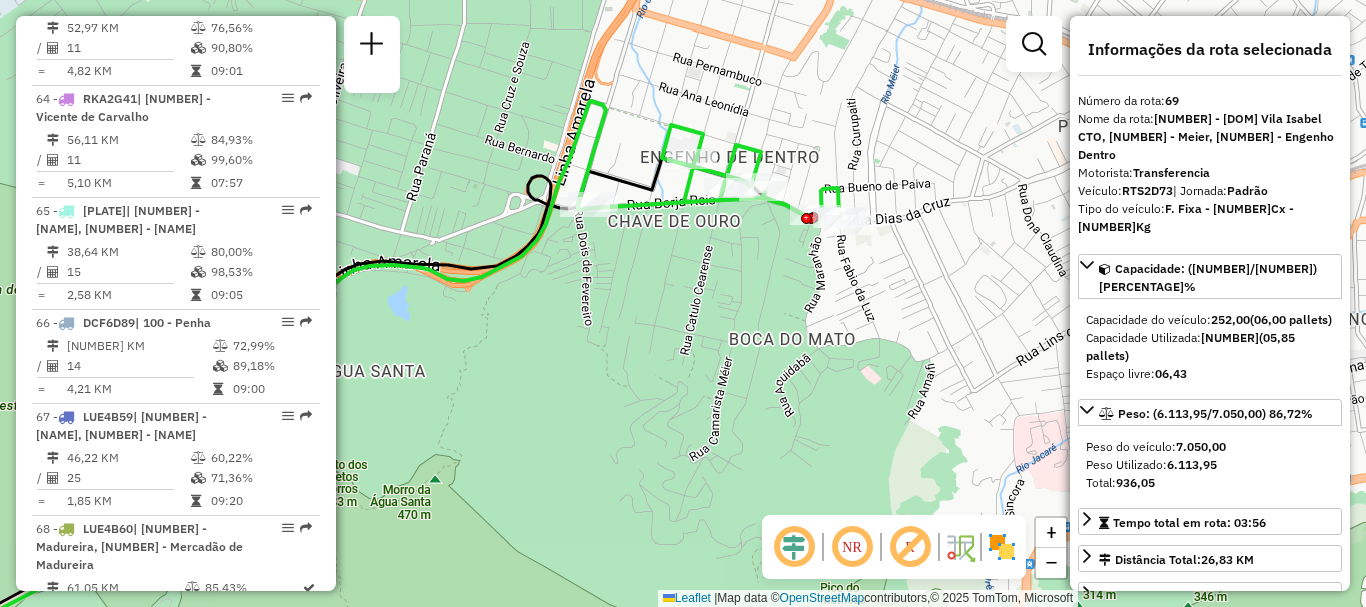 click on "[NUMBER] -       [PLATE]   | [NUMBER] - [NEIGHBORHOOD], [NUMBER] - [NEIGHBORHOOD] [NUMBER] KM [PERCENT] /  [NUMBER]   [PERCENT]     =  [NUMBER] KM [TIME]" at bounding box center [176, 868] 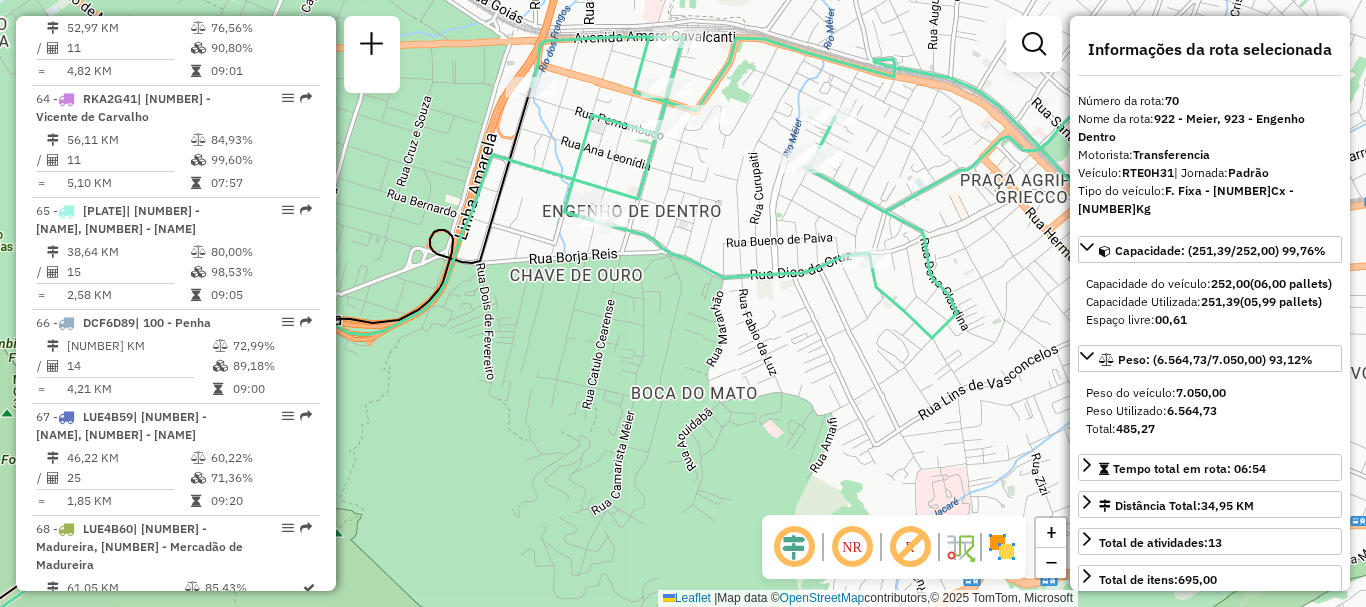 click on "[NUMBER] -       [PLATE]   | [NUMBER] - [NEIGHBORHOOD], [NUMBER] - [NEIGHBORHOOD]" at bounding box center [142, 946] 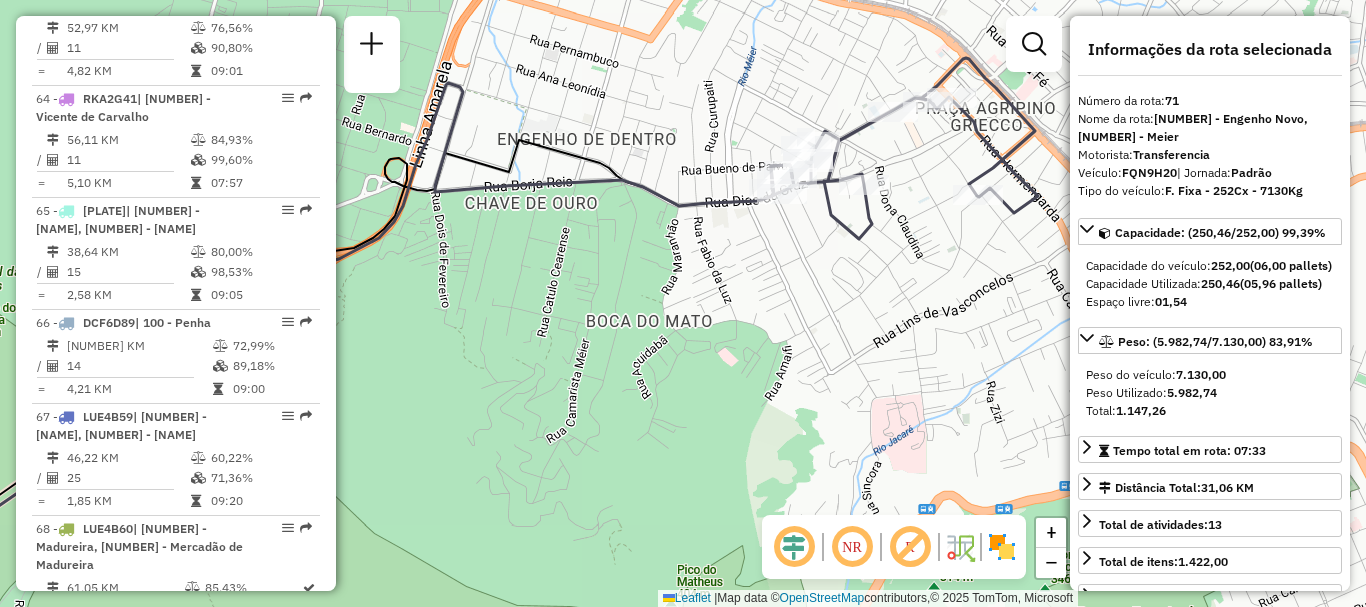 scroll, scrollTop: 9021, scrollLeft: 0, axis: vertical 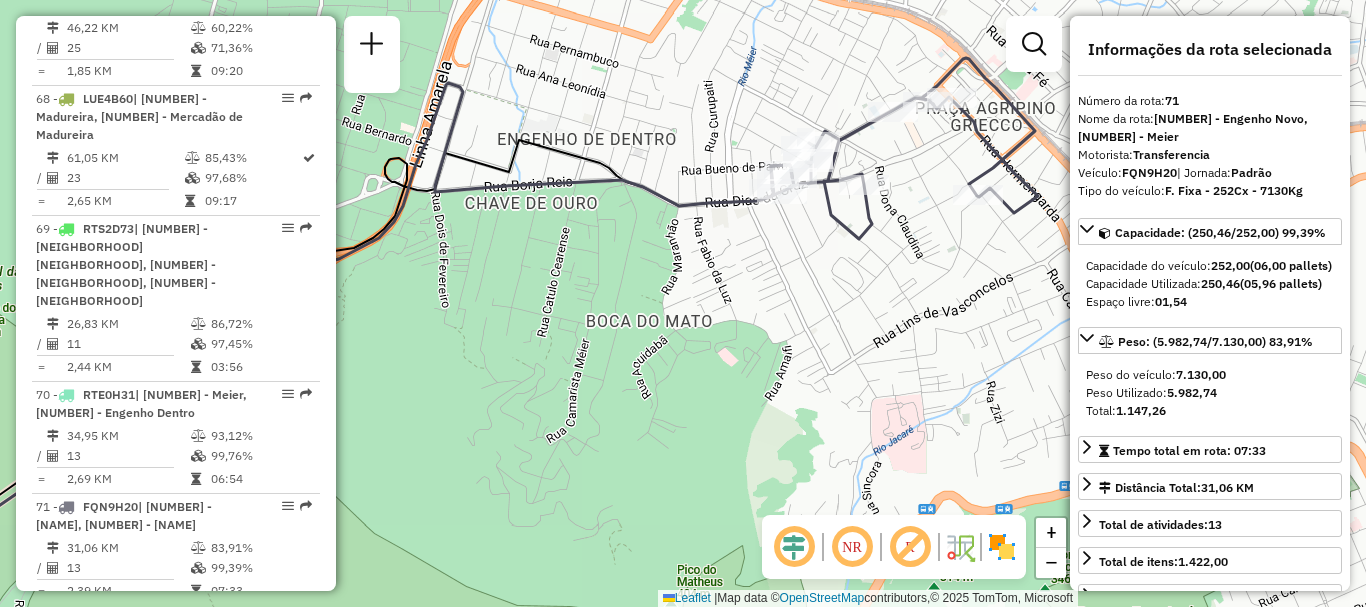 click on "[NUMBER] -       [PLATE]   | [NUMBER] - [NEIGHBORHOOD], [NUMBER] - [NEIGHBORHOOD], [NUMBER] - [NEIGHBORHOOD], [NUMBER] - [NEIGHBORHOOD], [NUMBER] - [NEIGHBORHOOD] [NEIGHBORHOOD]" at bounding box center (176, 879) 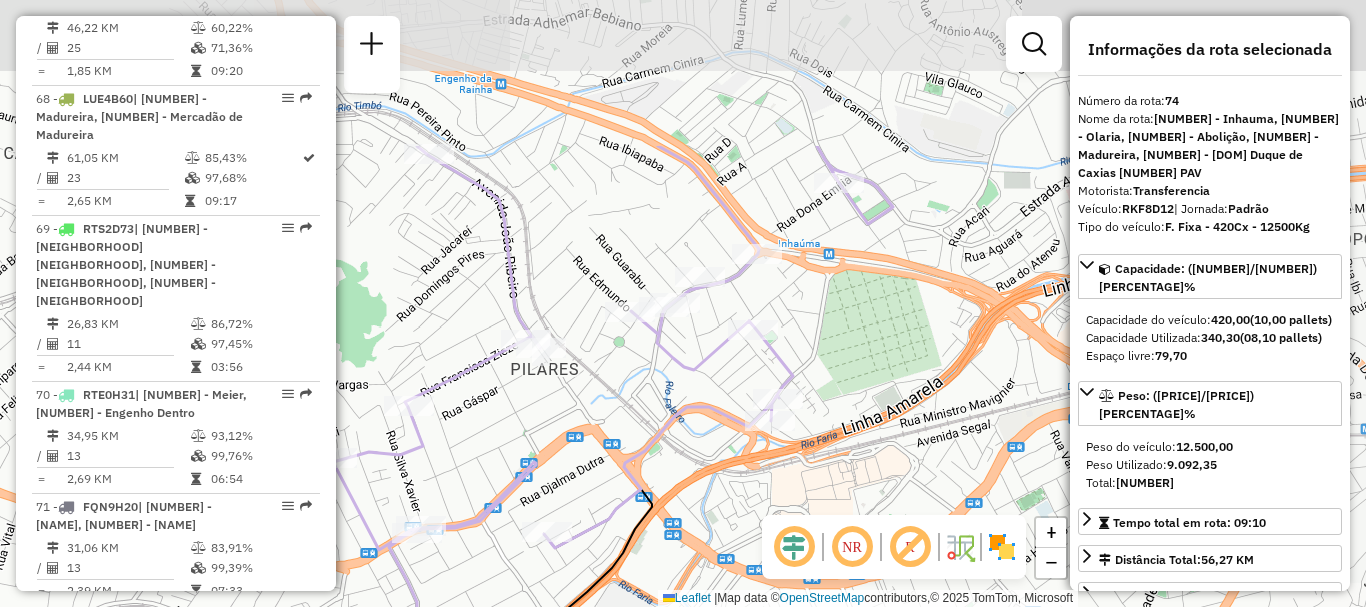 drag, startPoint x: 788, startPoint y: 167, endPoint x: 665, endPoint y: 374, distance: 240.78621 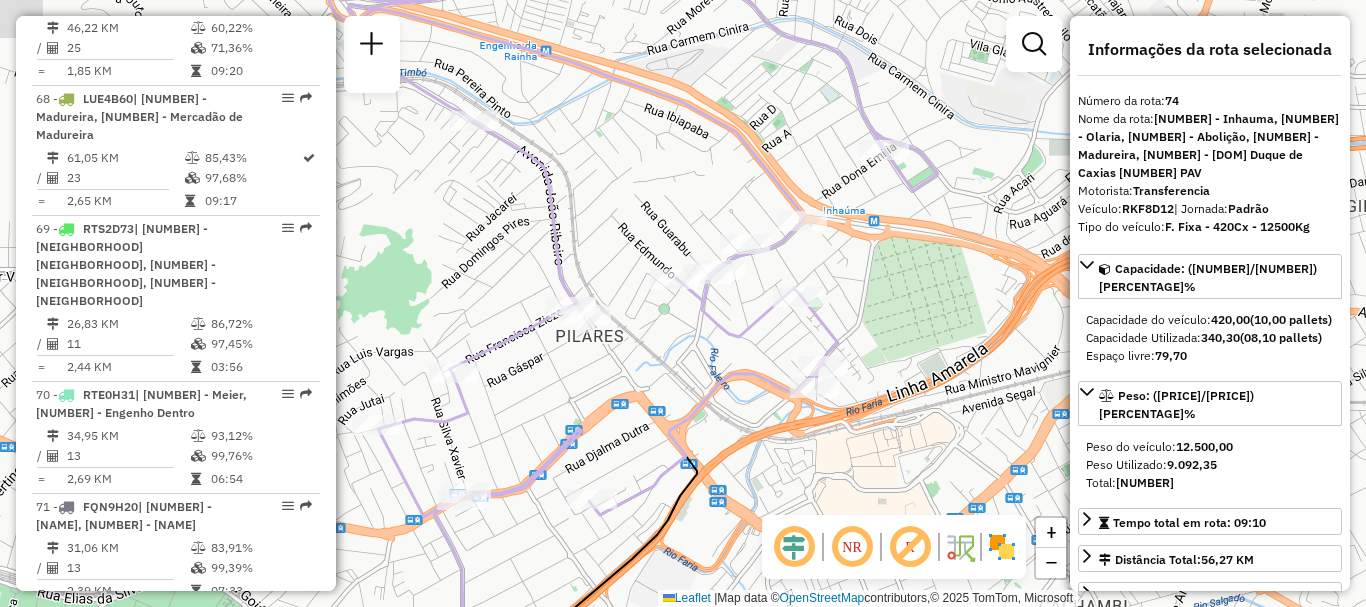 drag, startPoint x: 598, startPoint y: 413, endPoint x: 742, endPoint y: 318, distance: 172.51376 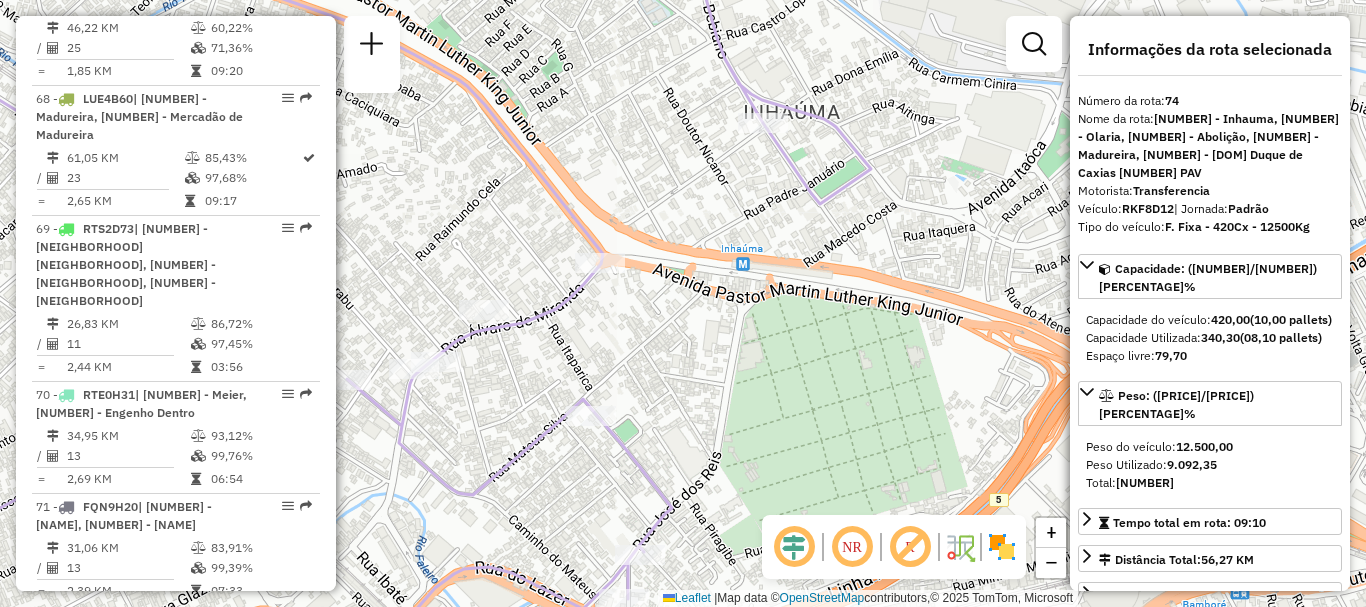 drag, startPoint x: 605, startPoint y: 351, endPoint x: 657, endPoint y: 336, distance: 54.120235 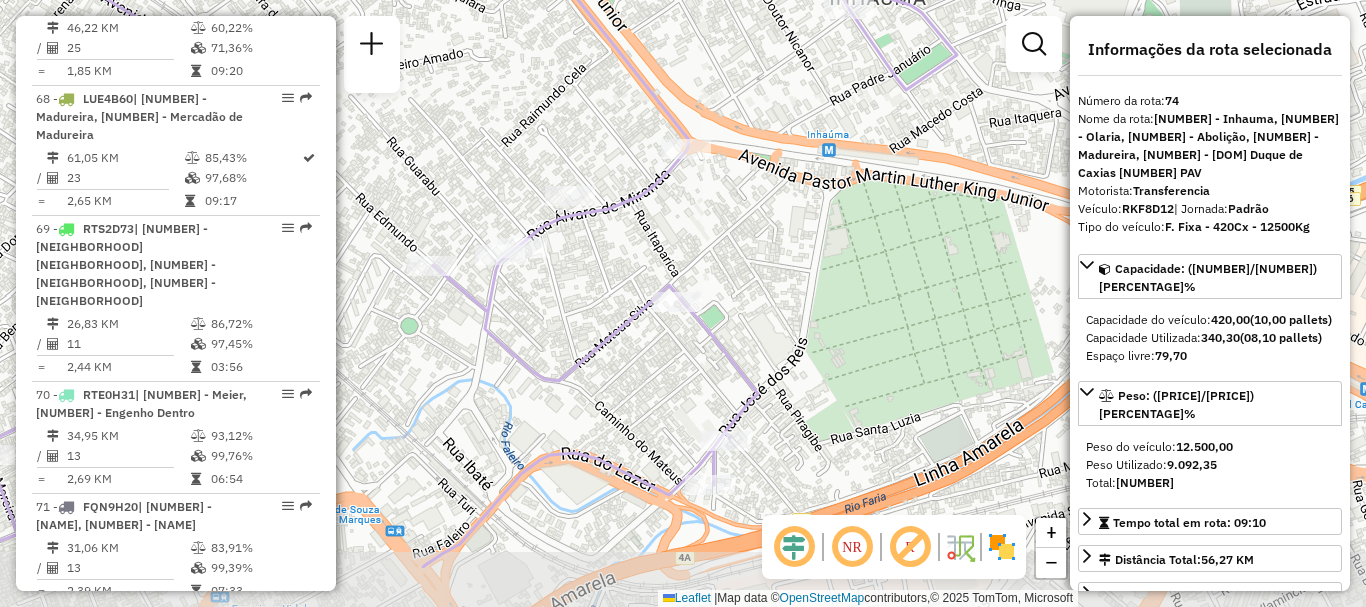 drag, startPoint x: 730, startPoint y: 315, endPoint x: 650, endPoint y: 252, distance: 101.828285 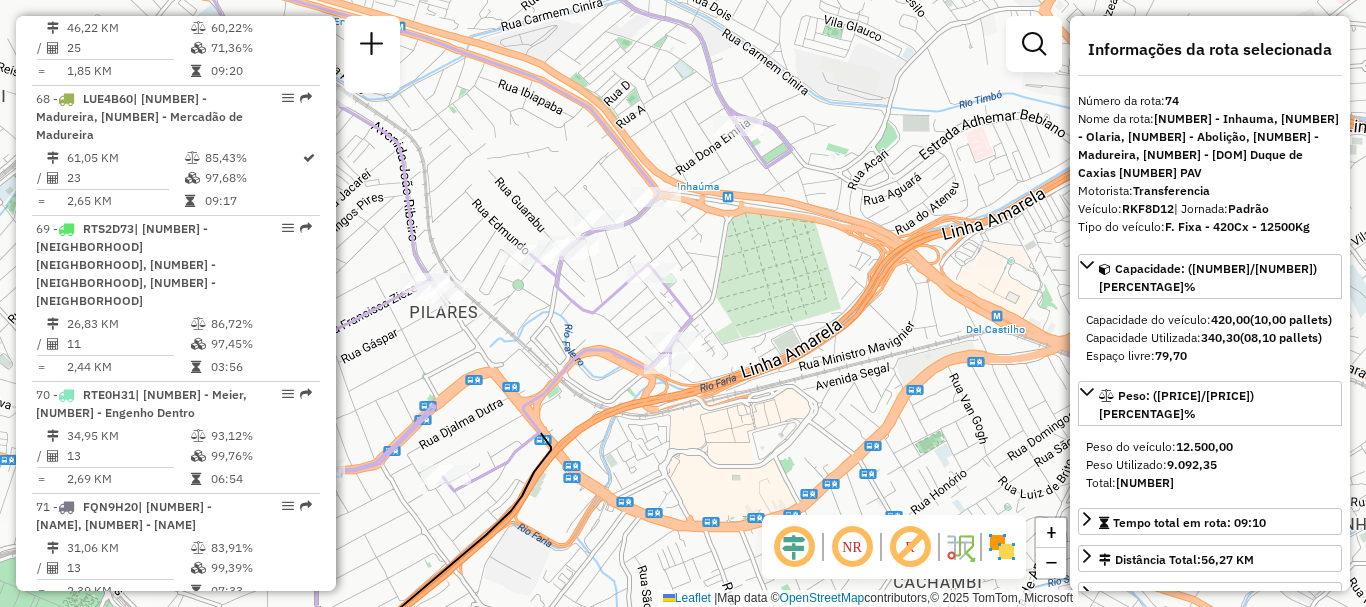 scroll, scrollTop: 8031, scrollLeft: 0, axis: vertical 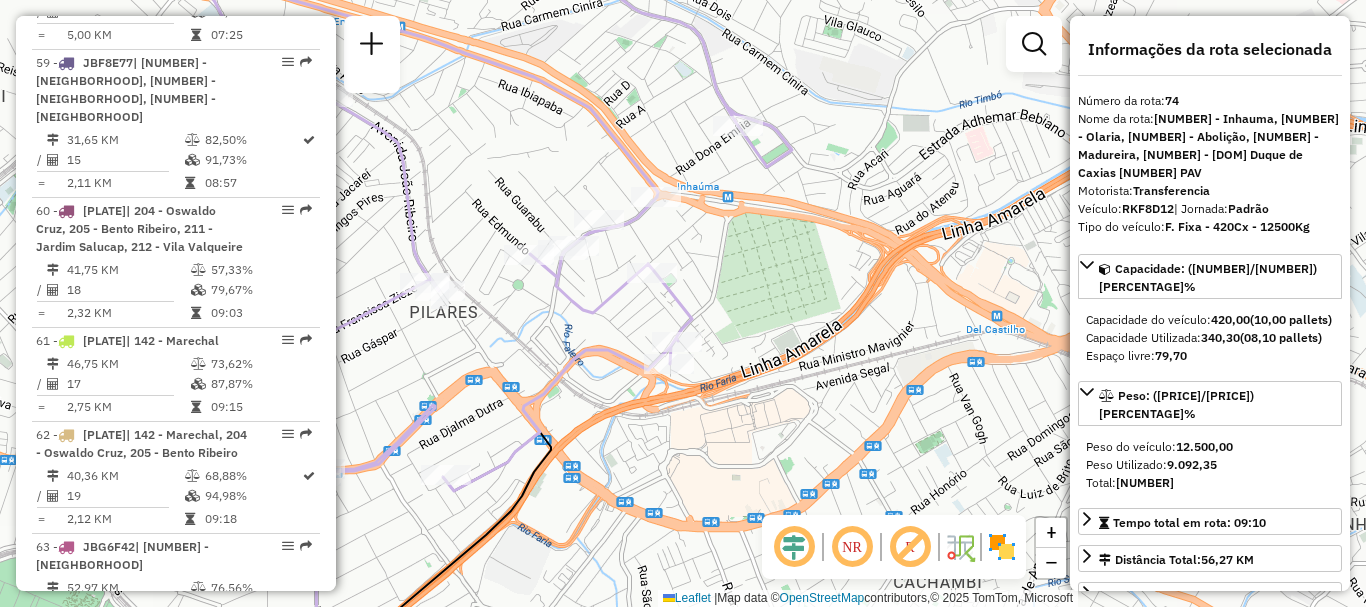 click on "Rota [NUMBER] - Placa [ALPHANUMERIC] | [NUMBER] - [NAME], [NUMBER] - [NAME] [DISTANCE] [PERCENTAGE] / [NUMBER] [PERCENTAGE] = [DISTANCE] [TIME]" at bounding box center (176, 814) 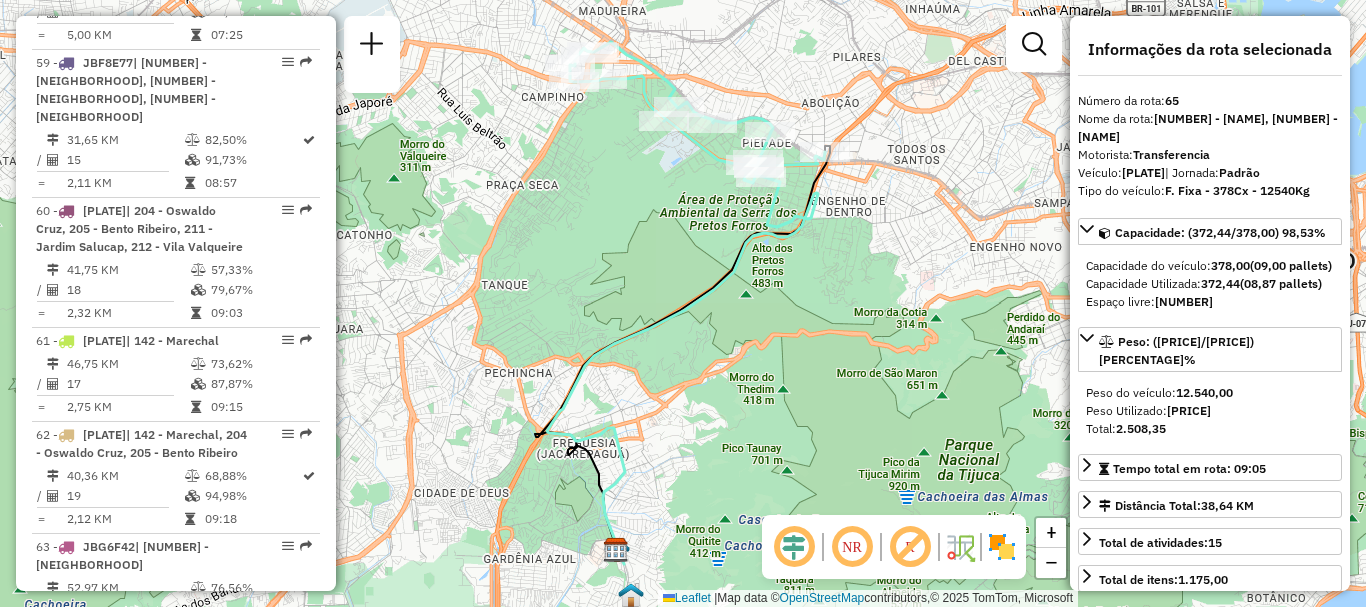 scroll, scrollTop: 9021, scrollLeft: 0, axis: vertical 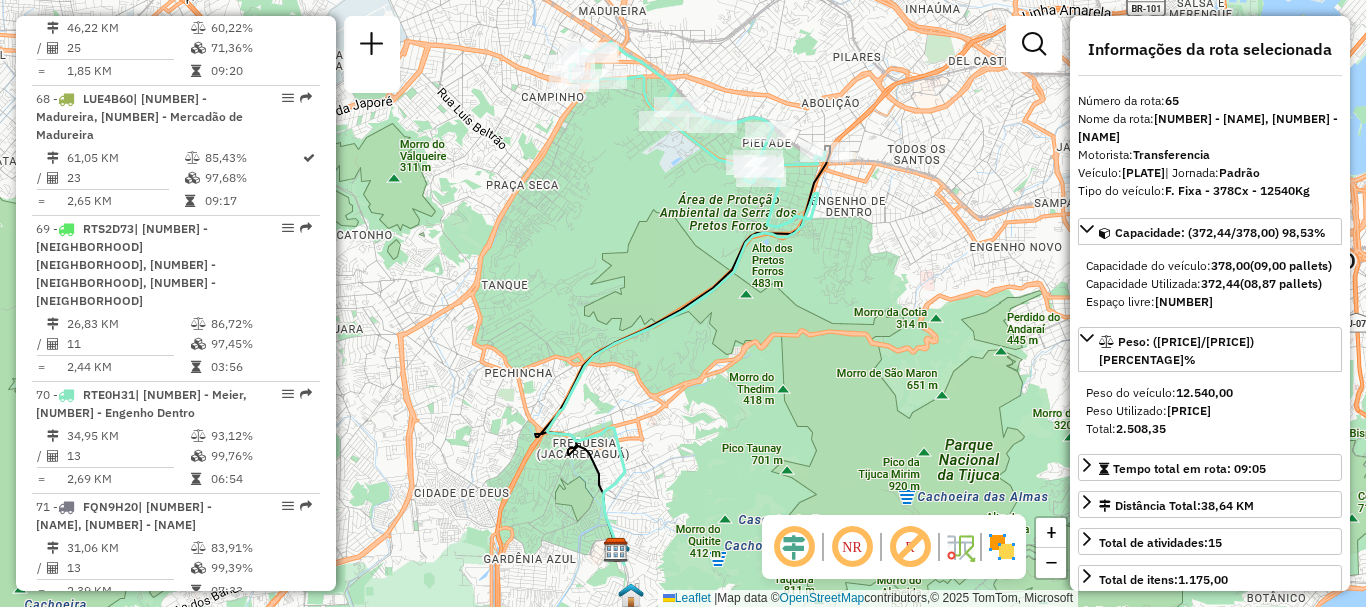 click on "| [NUMBER] - [NAME], [NUMBER] - [NAME], [NUMBER] - [NAME], [NUMBER] - [NAME] [NAME] [NUMBER] [NAME] [NUMBER] [NAME]" at bounding box center [132, 878] 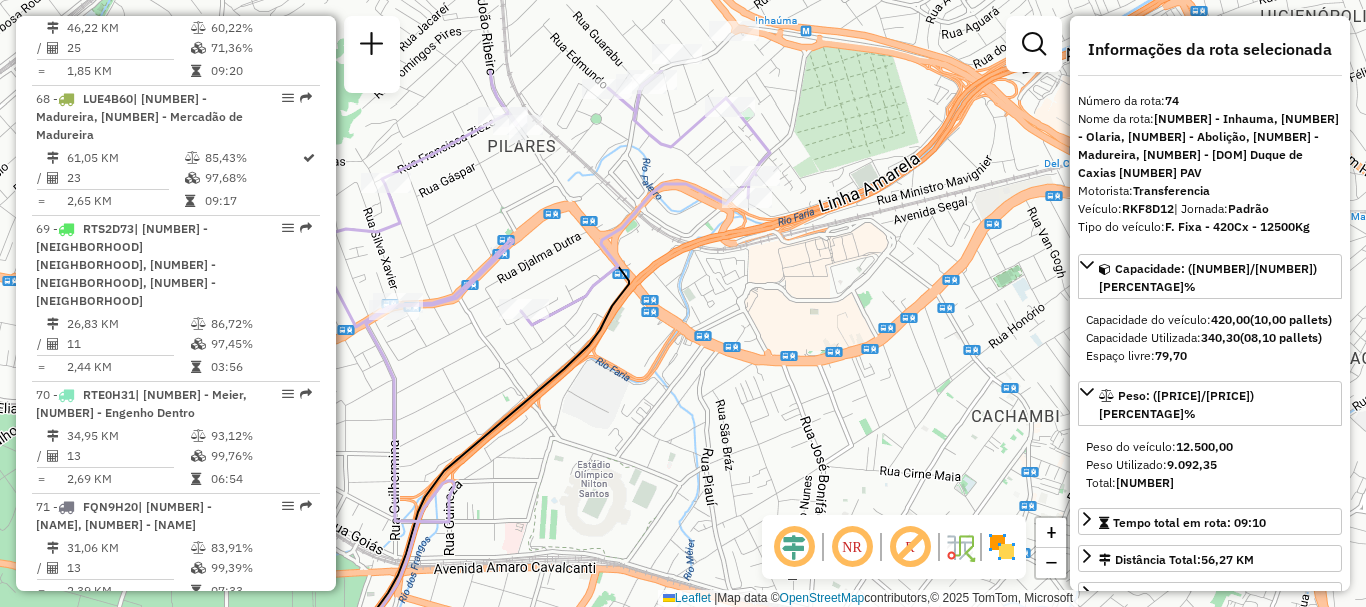drag, startPoint x: 824, startPoint y: 114, endPoint x: 714, endPoint y: 245, distance: 171.05847 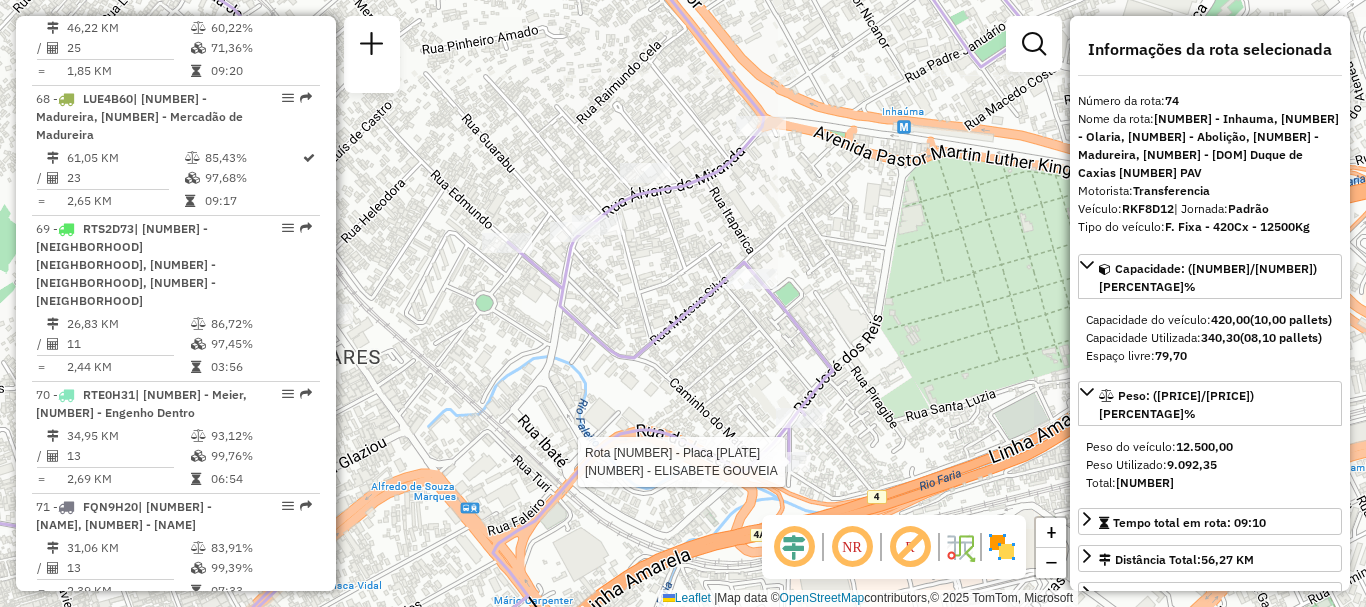 drag, startPoint x: 764, startPoint y: 267, endPoint x: 674, endPoint y: 215, distance: 103.94229 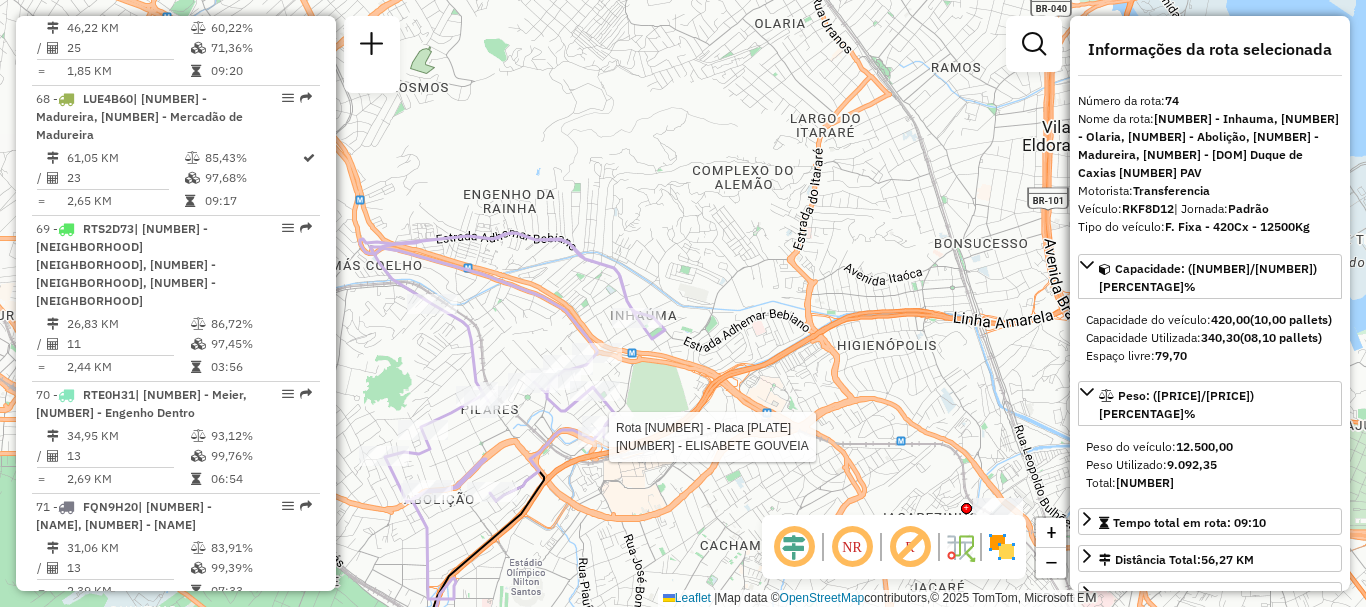 scroll, scrollTop: 8349, scrollLeft: 0, axis: vertical 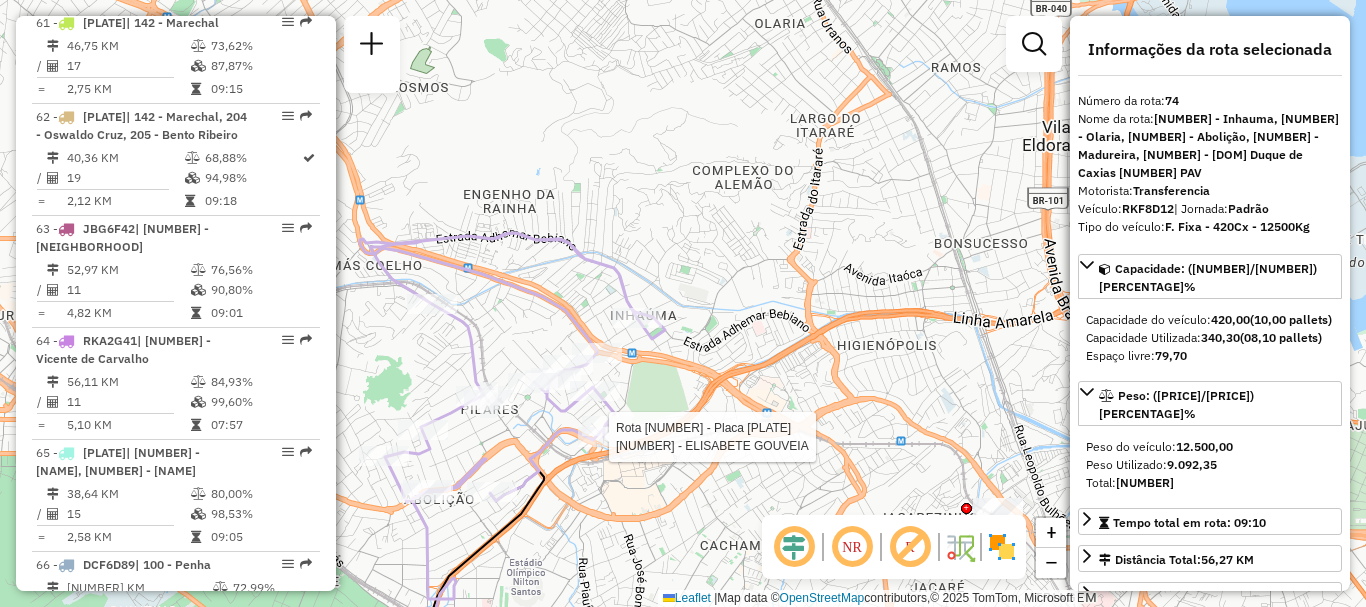 click on "| [NUMBER] - Madureira, [NUMBER] - Mercadão de Madureira" at bounding box center [139, 788] 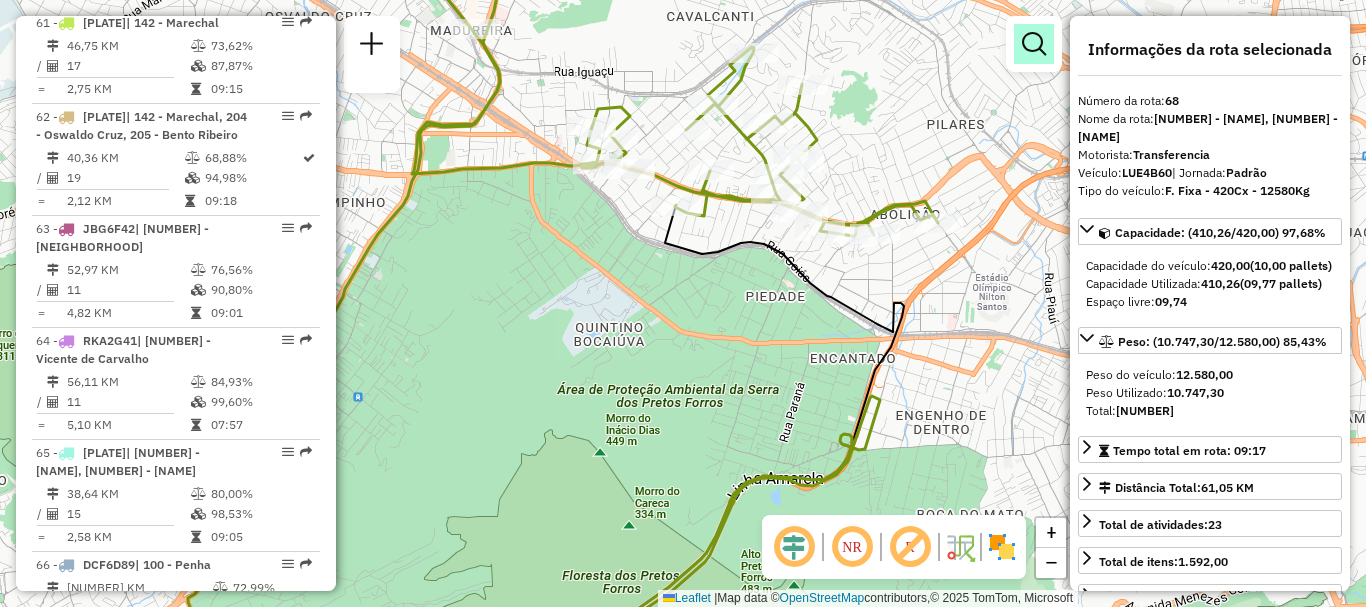 scroll, scrollTop: 7919, scrollLeft: 0, axis: vertical 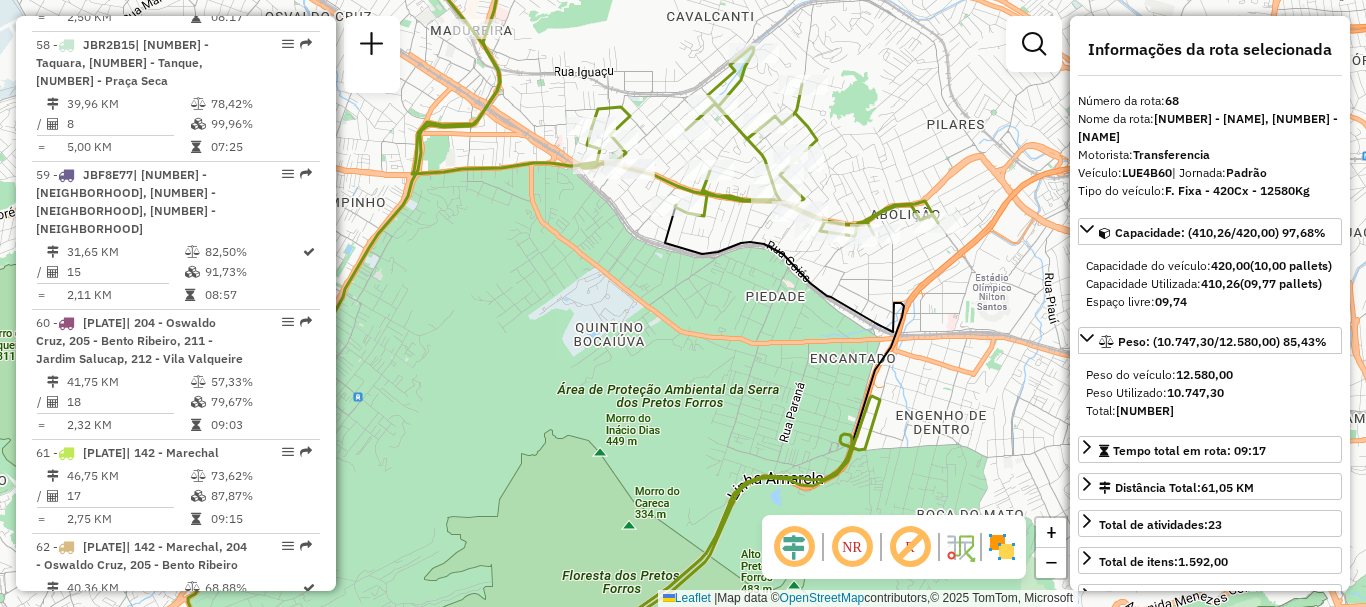 click on "[NUMBER] -       [PLATE]   | [NUMBER] - [NEIGHBORHOOD]" at bounding box center [142, 780] 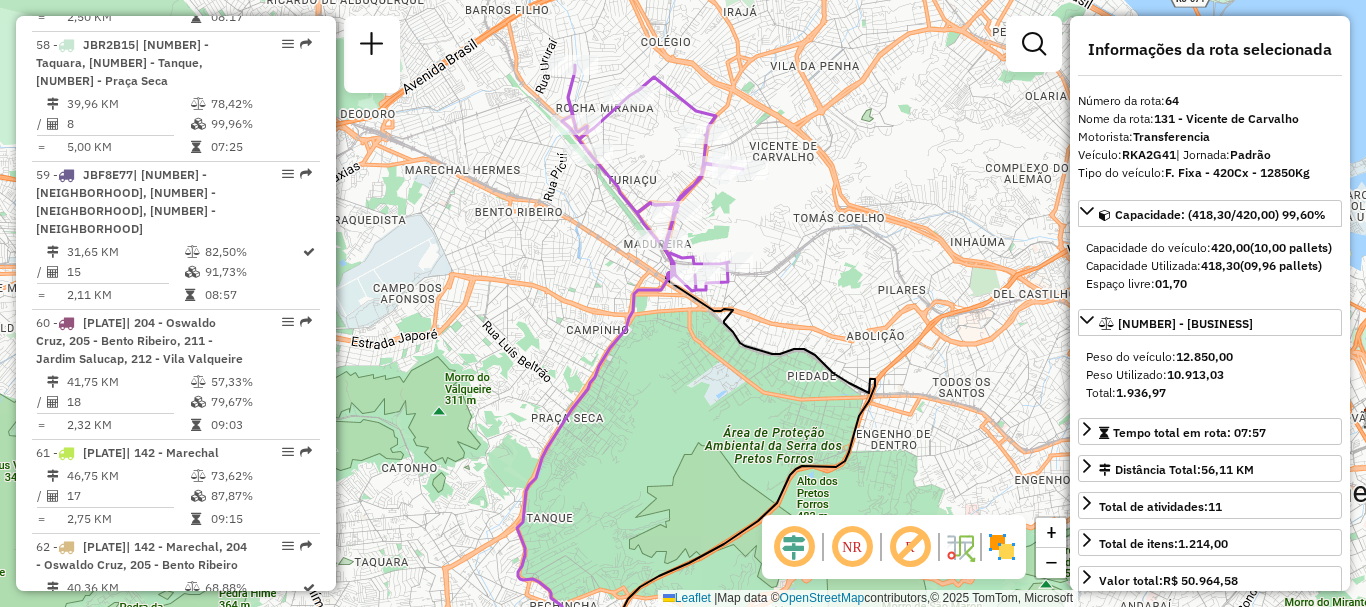 click on "52,97 KM" at bounding box center [128, 700] 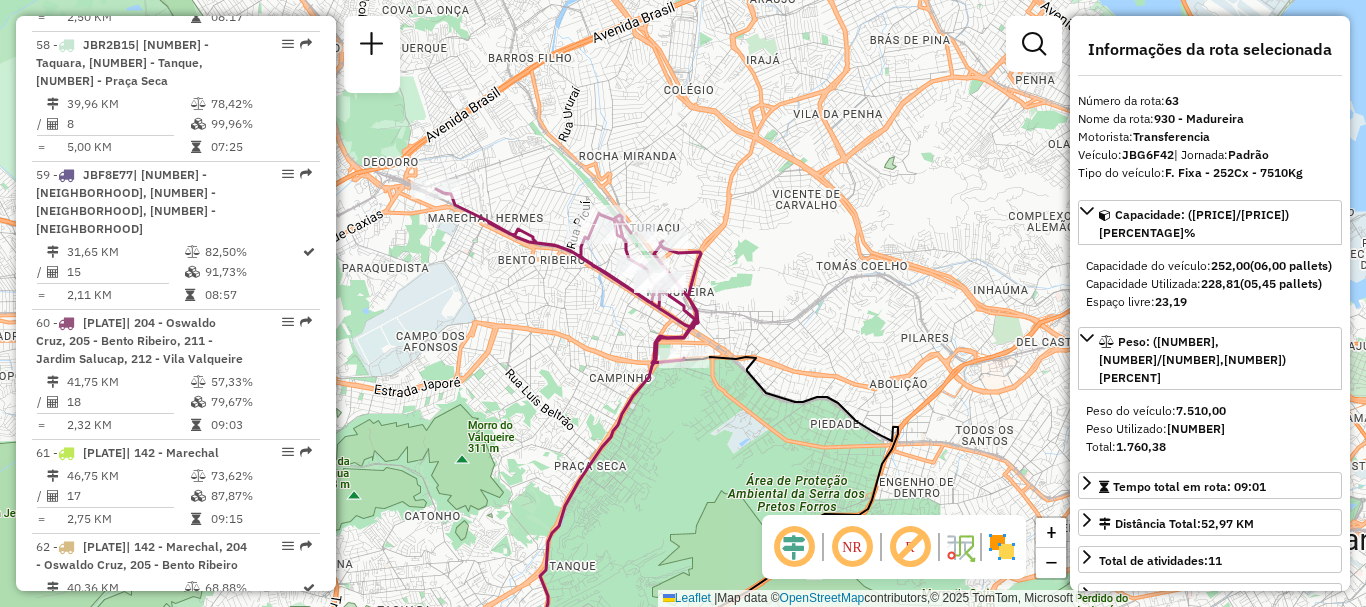 scroll, scrollTop: 7601, scrollLeft: 0, axis: vertical 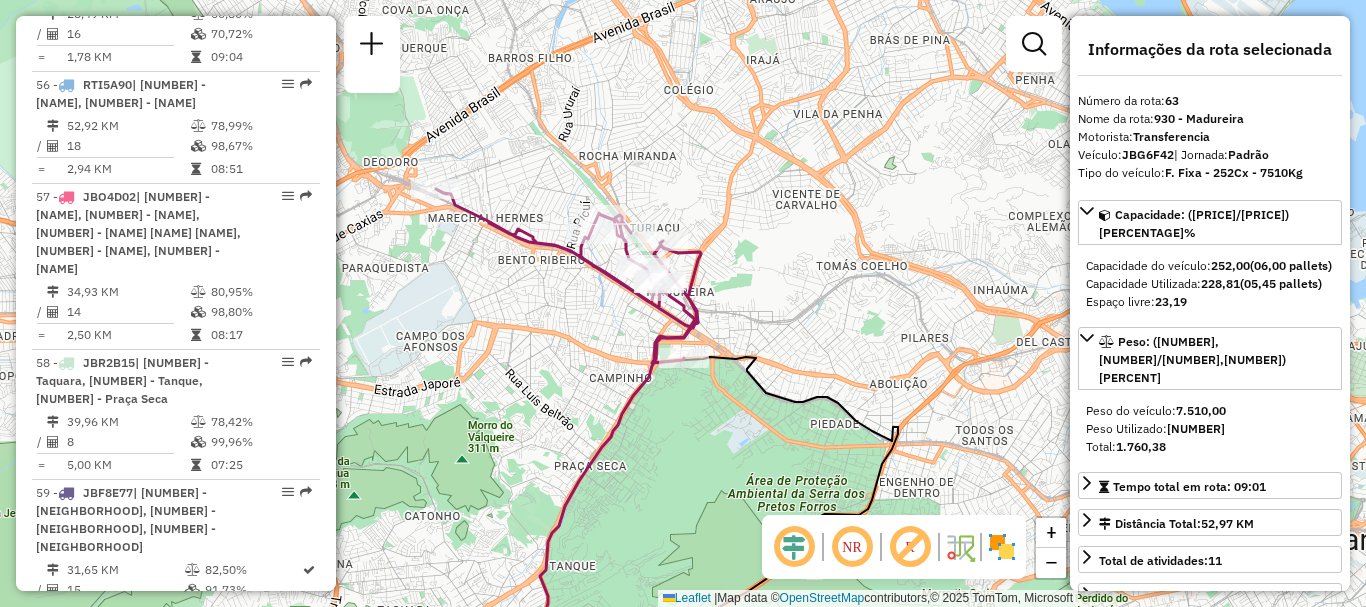 click on "46,75 KM" at bounding box center [128, 794] 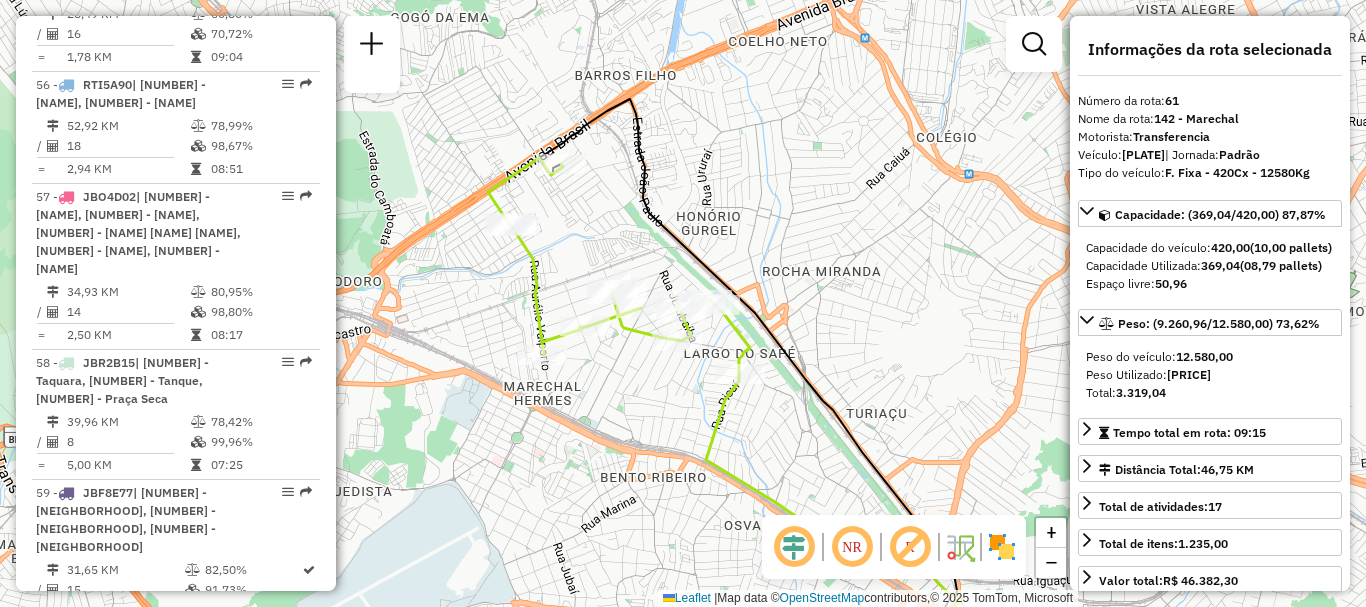 click on "41,75 KM" at bounding box center [128, 700] 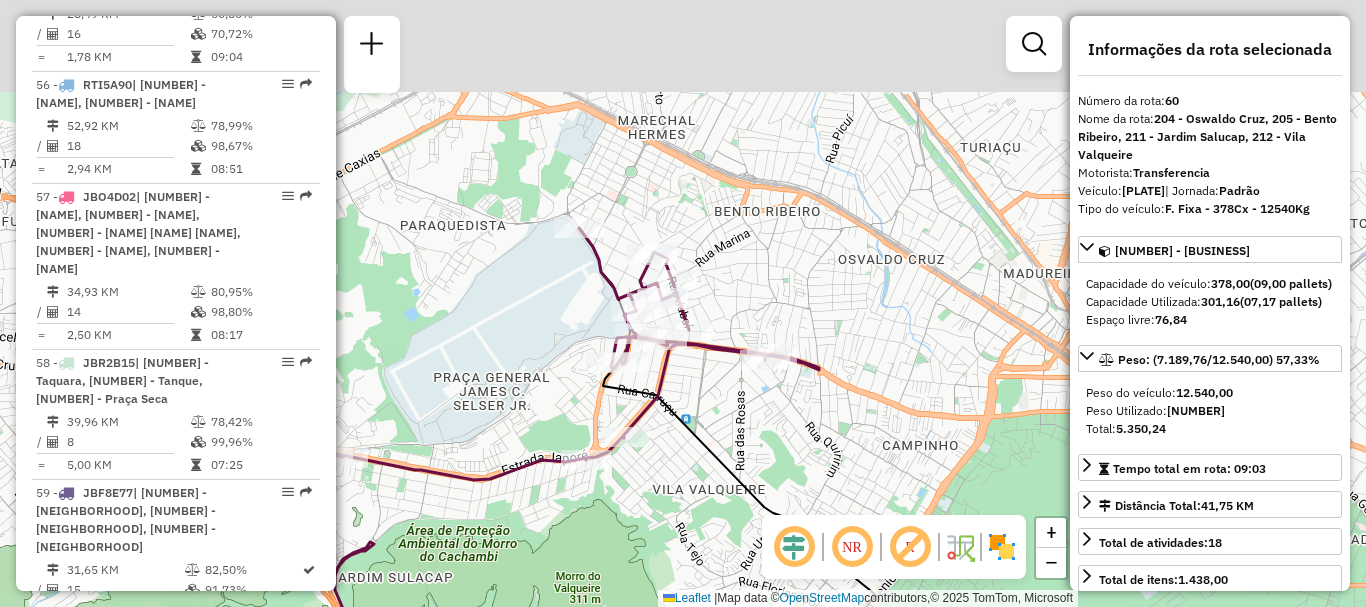 drag, startPoint x: 702, startPoint y: 108, endPoint x: 708, endPoint y: 347, distance: 239.0753 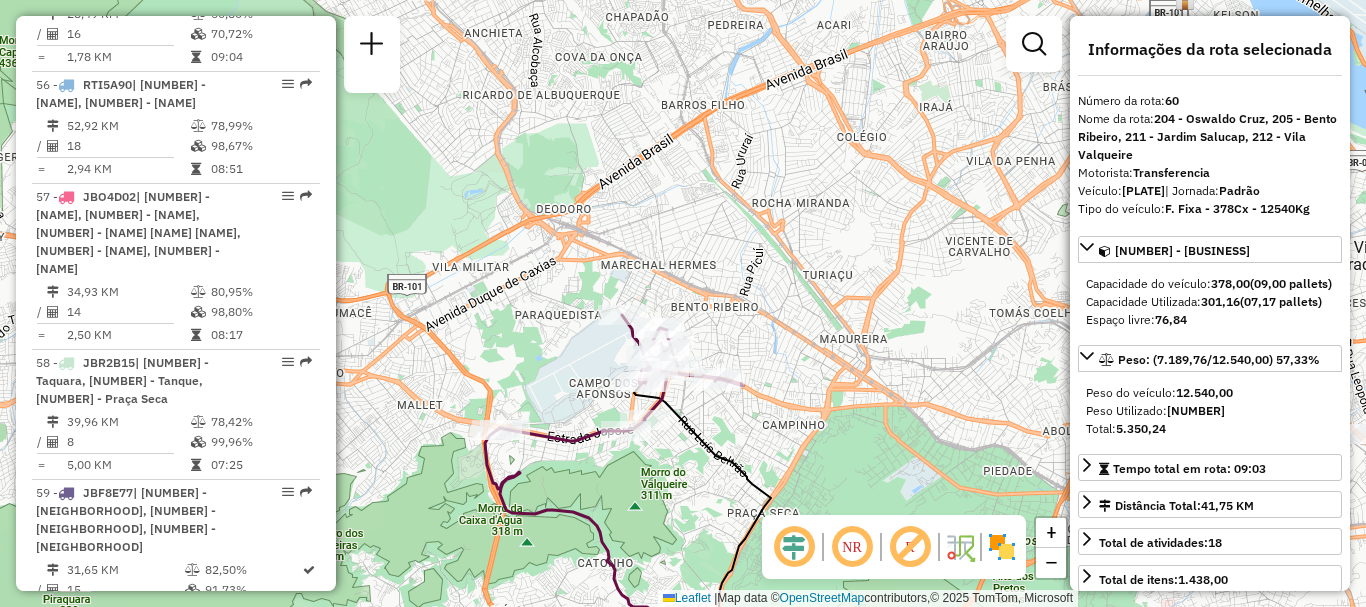 click on "| 142 - Marechal, 204 - Oswaldo Cruz, 205 - Bento Ribeiro" at bounding box center (141, 873) 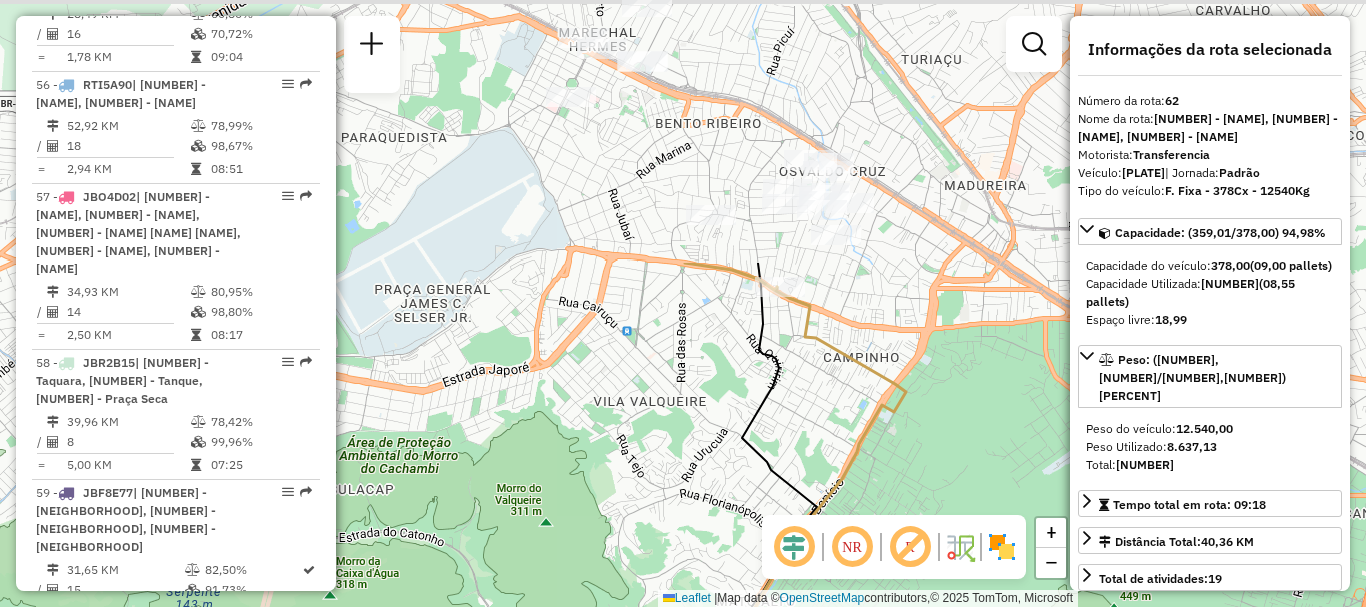 drag, startPoint x: 729, startPoint y: 163, endPoint x: 668, endPoint y: 468, distance: 311.0402 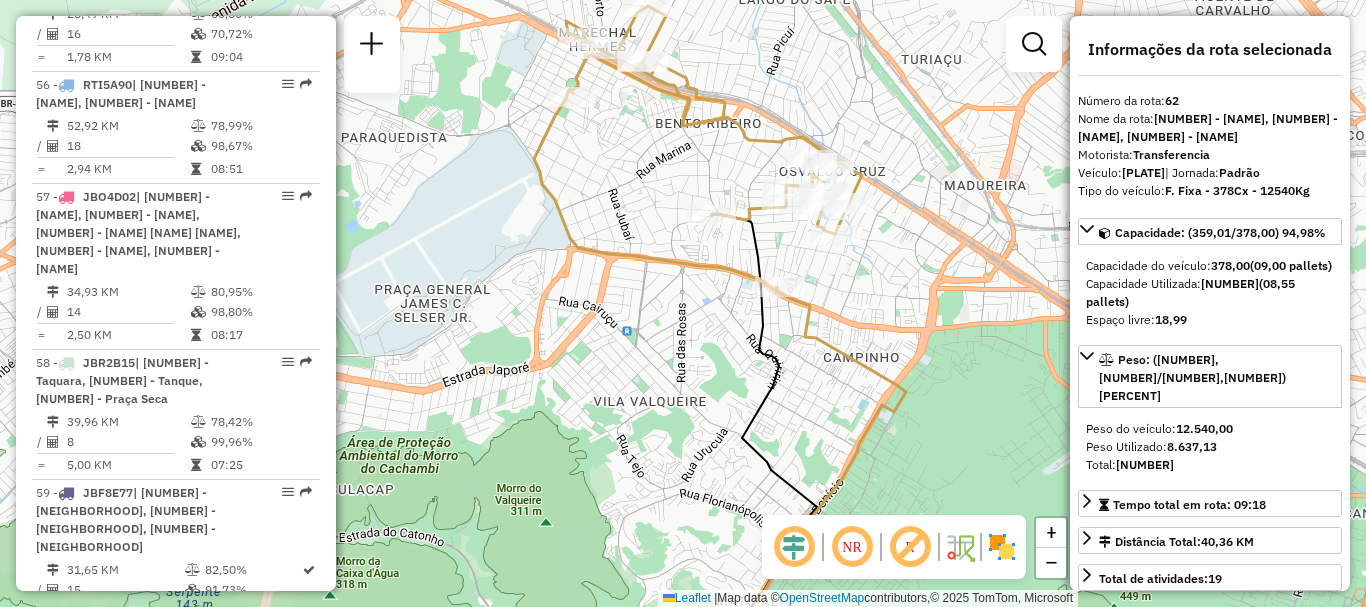 drag, startPoint x: 1365, startPoint y: 4, endPoint x: 499, endPoint y: 362, distance: 937.08057 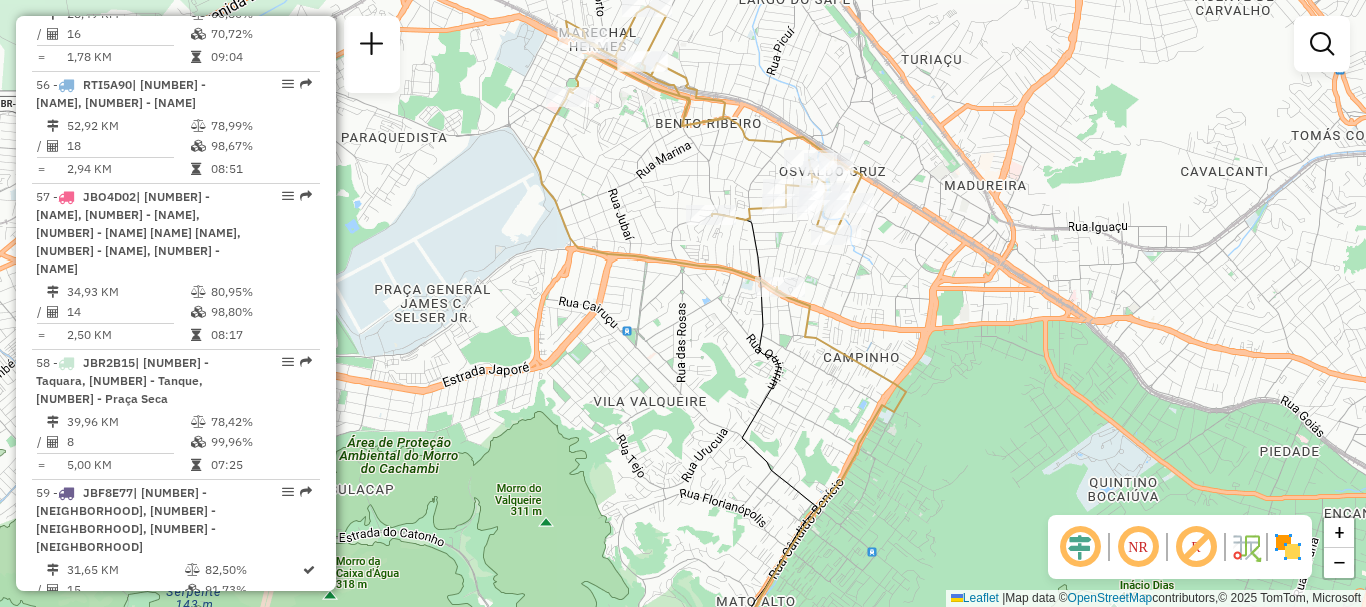 scroll, scrollTop: 8591, scrollLeft: 0, axis: vertical 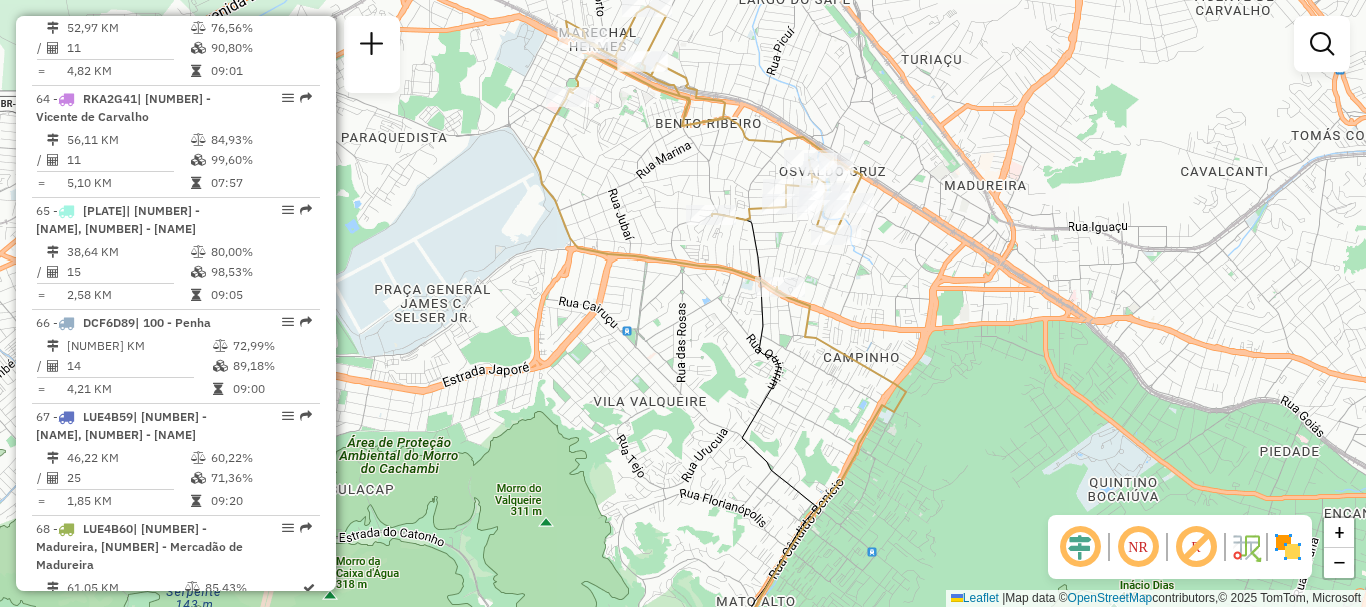 click on "13" at bounding box center (128, 886) 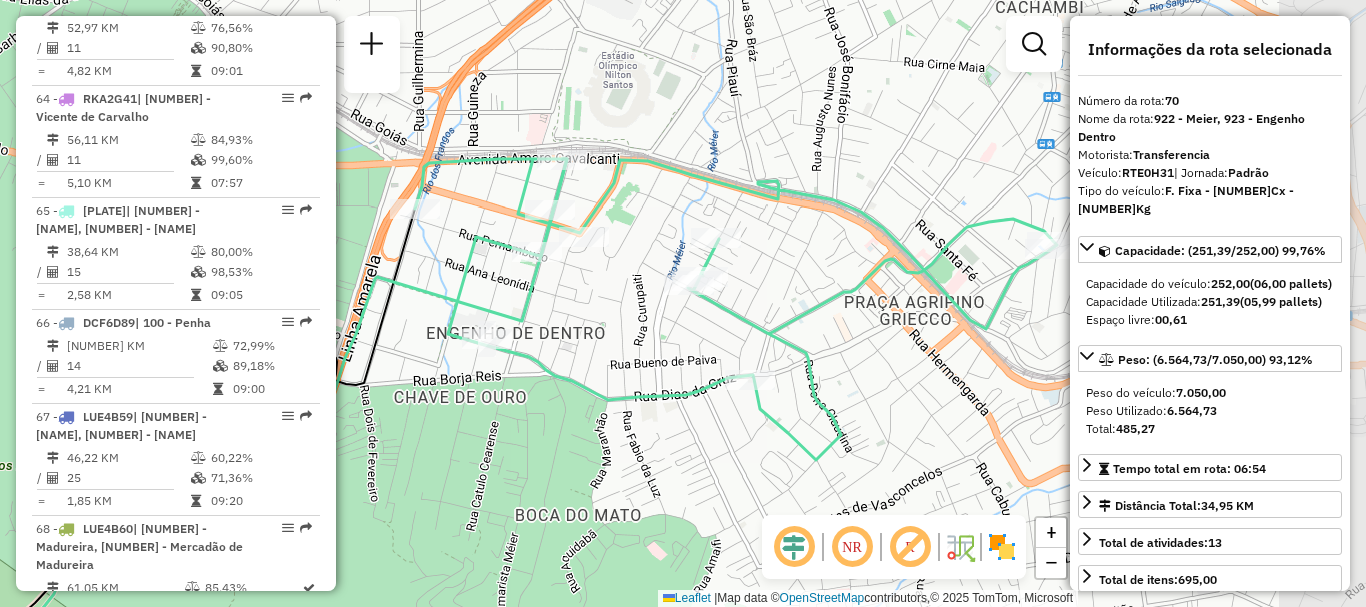 drag, startPoint x: 824, startPoint y: 138, endPoint x: 723, endPoint y: 181, distance: 109.77249 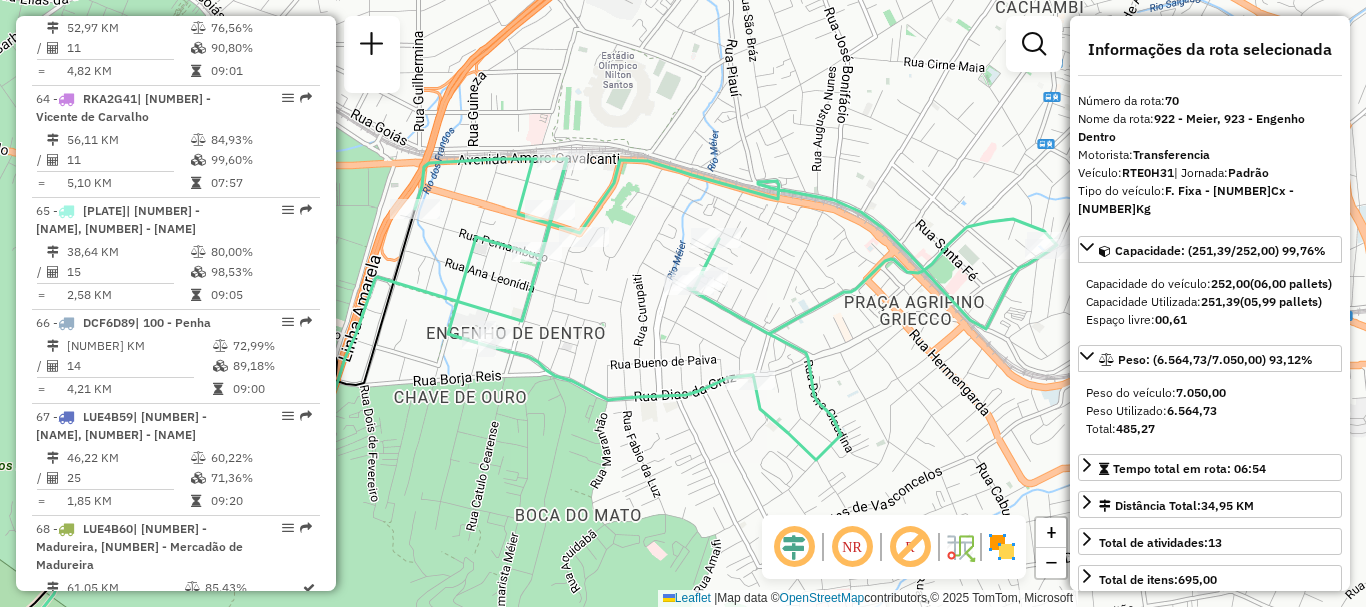 scroll, scrollTop: 8031, scrollLeft: 0, axis: vertical 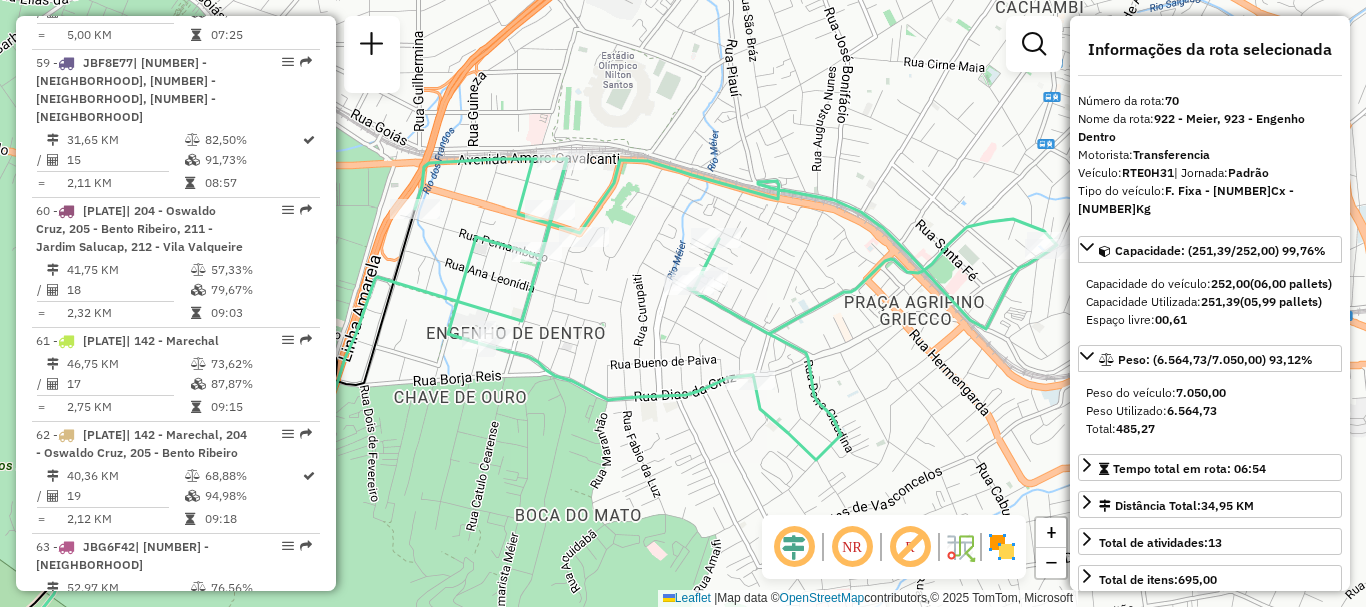 click on "[NUMBER] - QRE[PLATE] | [NUMBER] - Cascadura, [NUMBER] - Madureira" at bounding box center (142, 780) 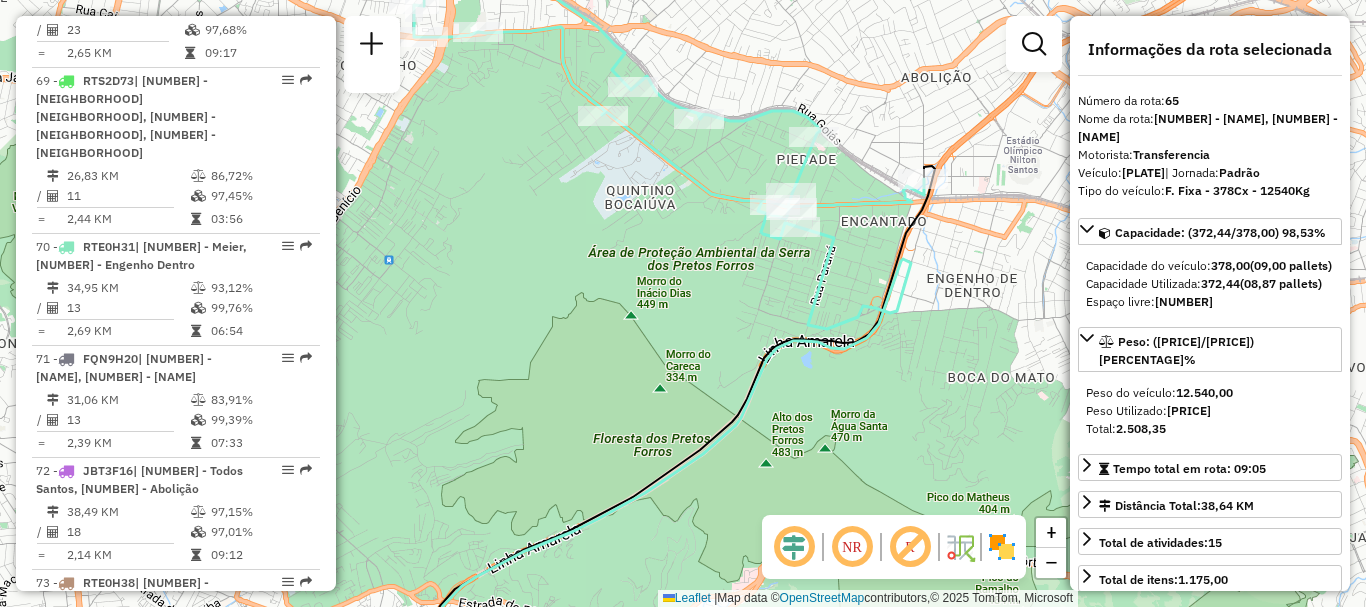 scroll, scrollTop: 6203, scrollLeft: 0, axis: vertical 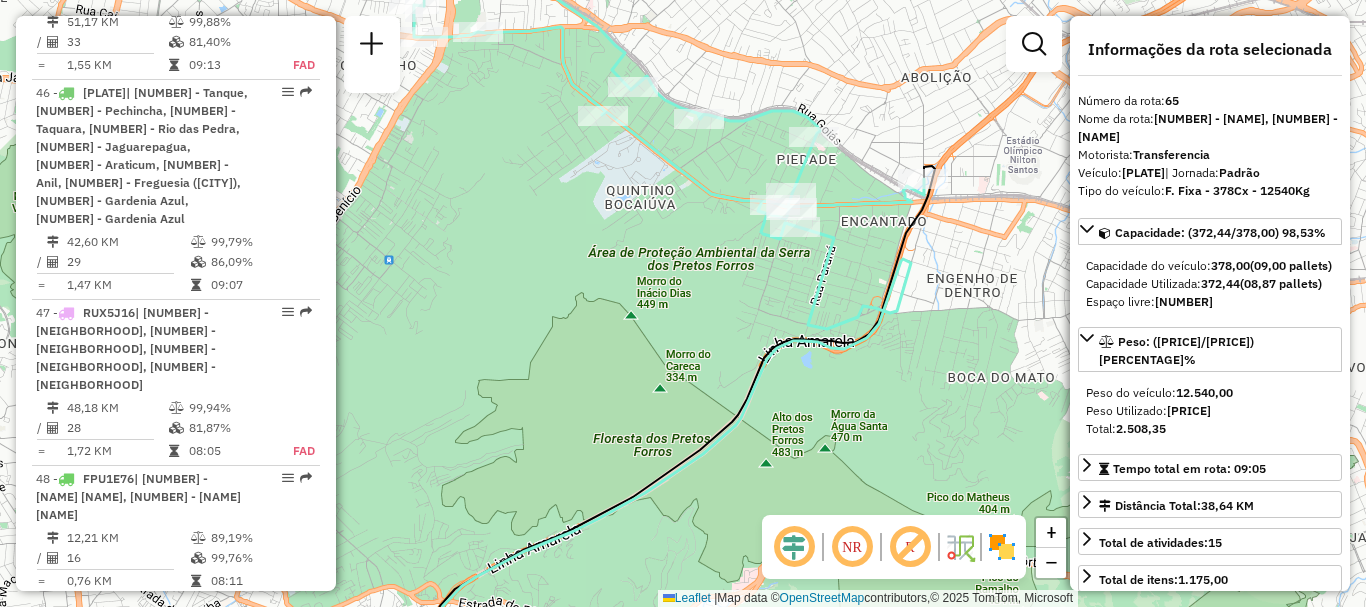 click on "RTO2E61" at bounding box center [109, 720] 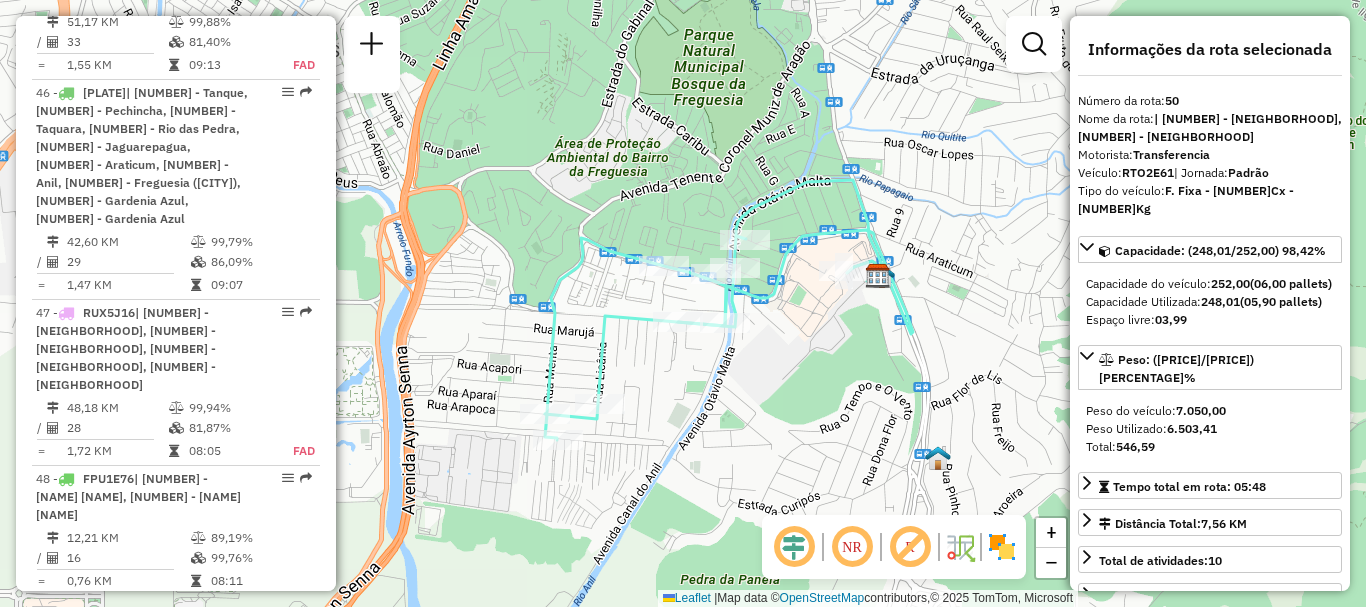 click on "05:16" at bounding box center [260, 693] 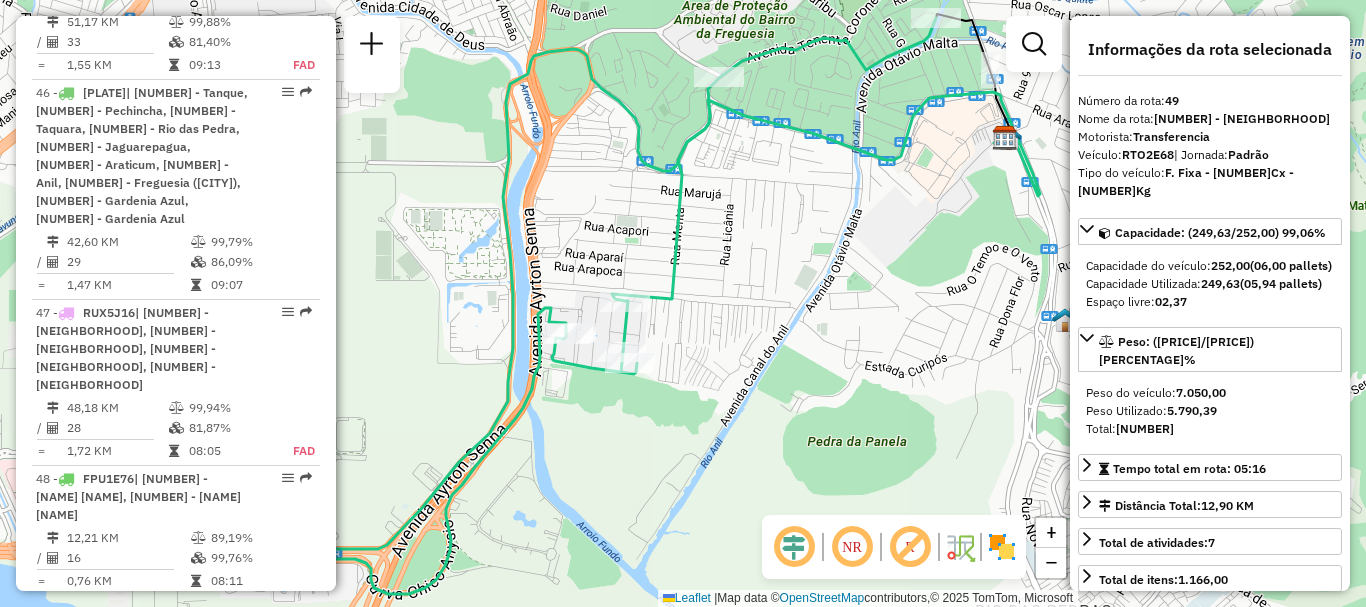 scroll, scrollTop: 7471, scrollLeft: 0, axis: vertical 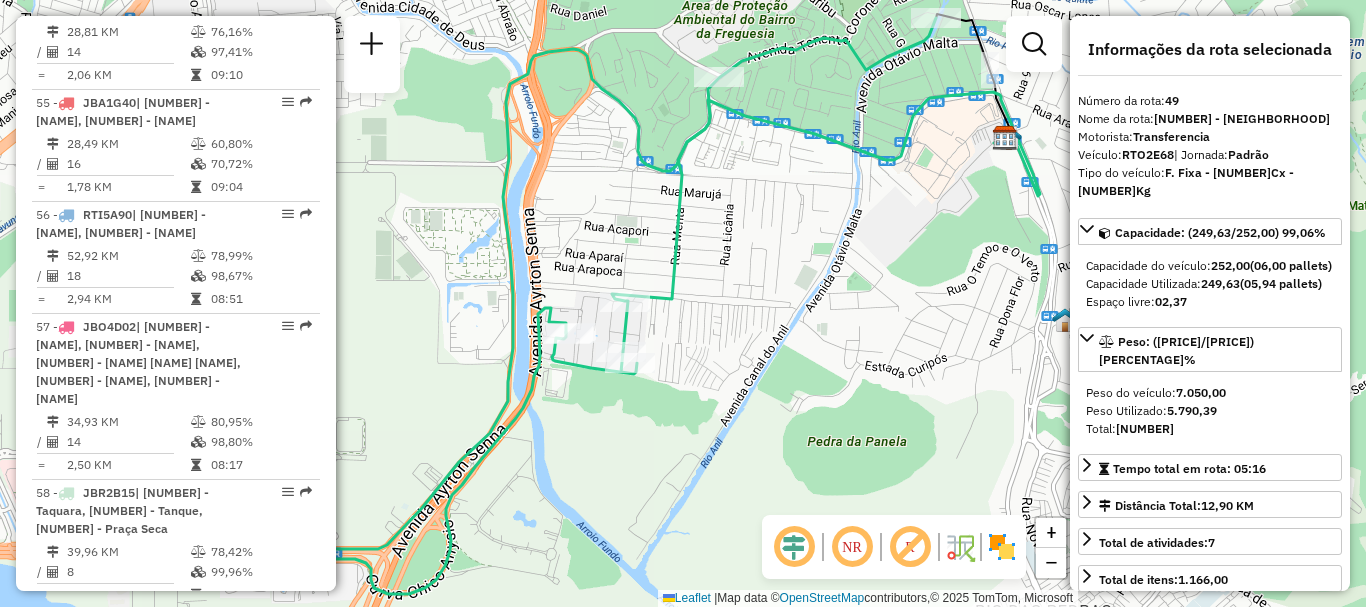 click on "| 204 - Oswaldo Cruz, 205 - Bento Ribeiro, 211 - Jardim Salucap, 212 - Vila Valqueire" at bounding box center [139, 788] 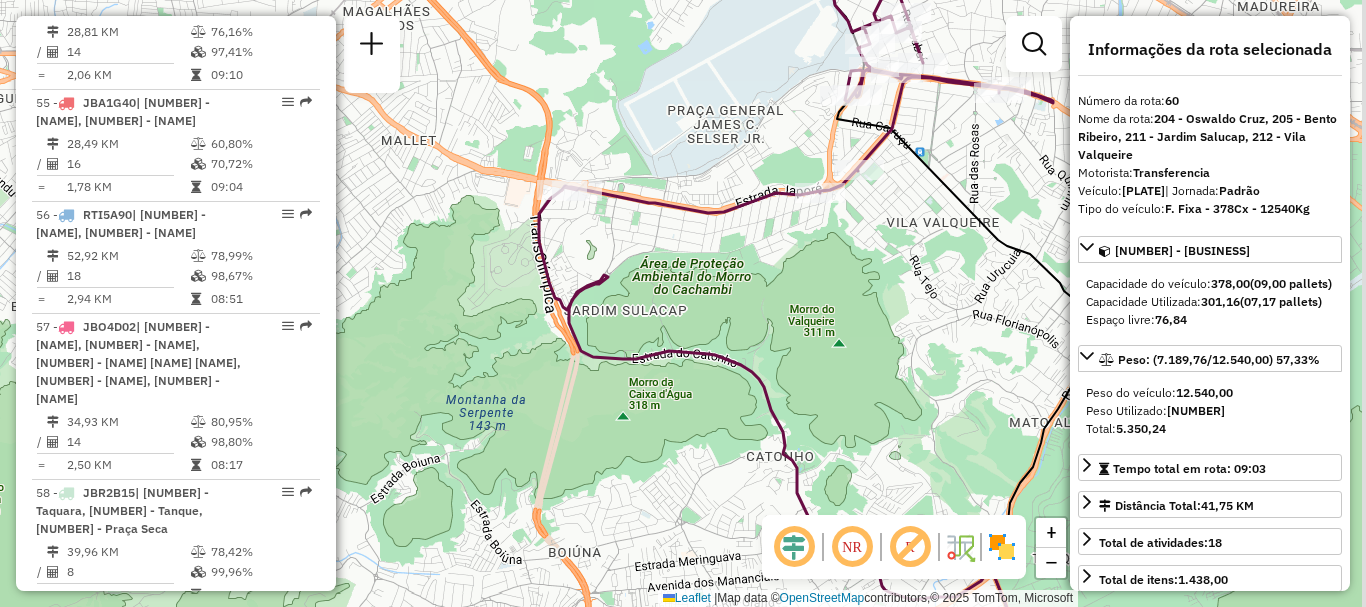 drag, startPoint x: 1011, startPoint y: 226, endPoint x: 873, endPoint y: 265, distance: 143.40501 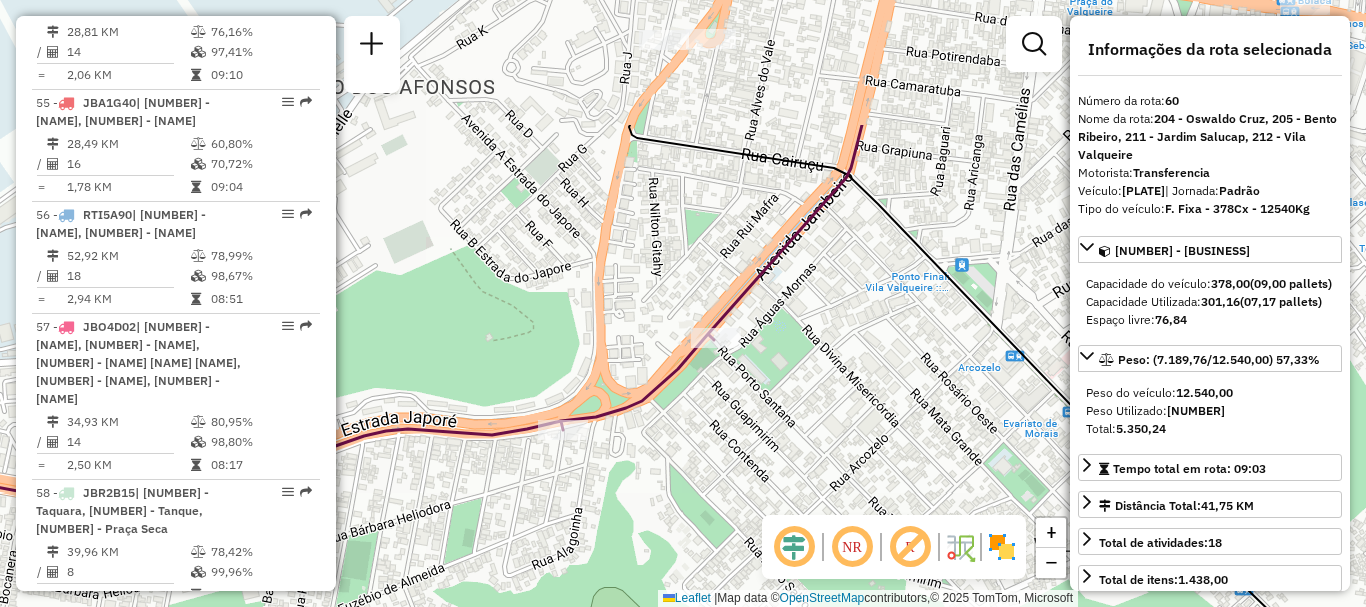 drag, startPoint x: 866, startPoint y: 142, endPoint x: 772, endPoint y: 338, distance: 217.37524 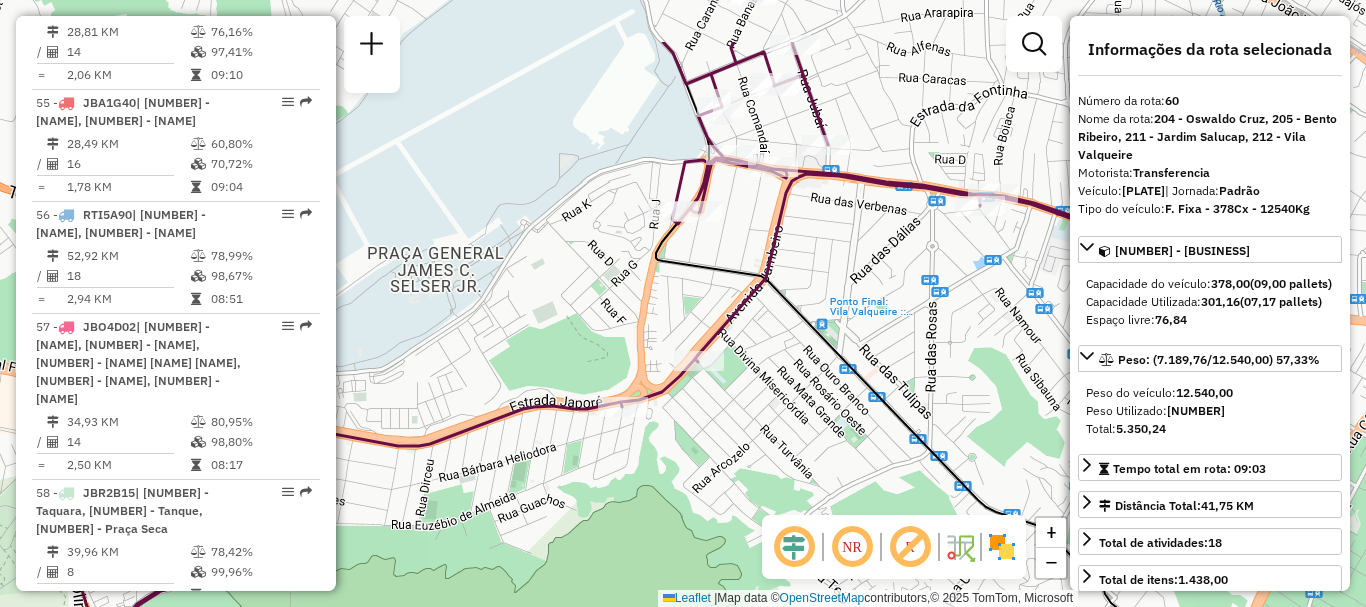 drag, startPoint x: 790, startPoint y: 152, endPoint x: 743, endPoint y: 242, distance: 101.53325 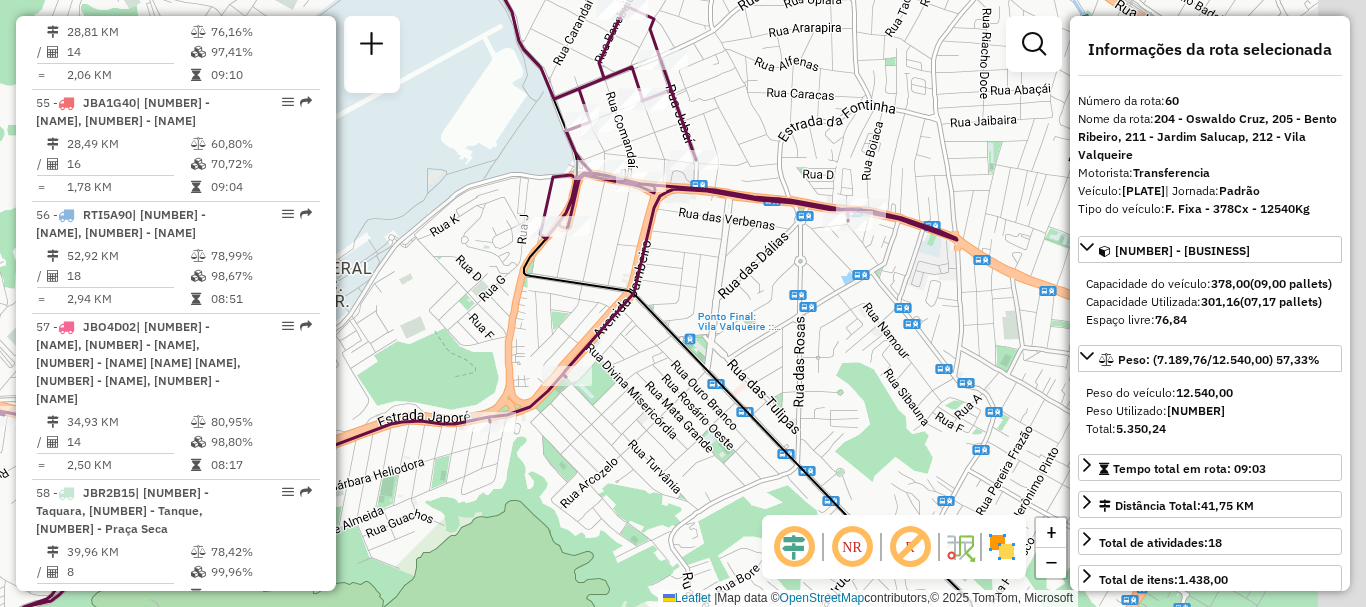 drag, startPoint x: 818, startPoint y: 238, endPoint x: 670, endPoint y: 240, distance: 148.01352 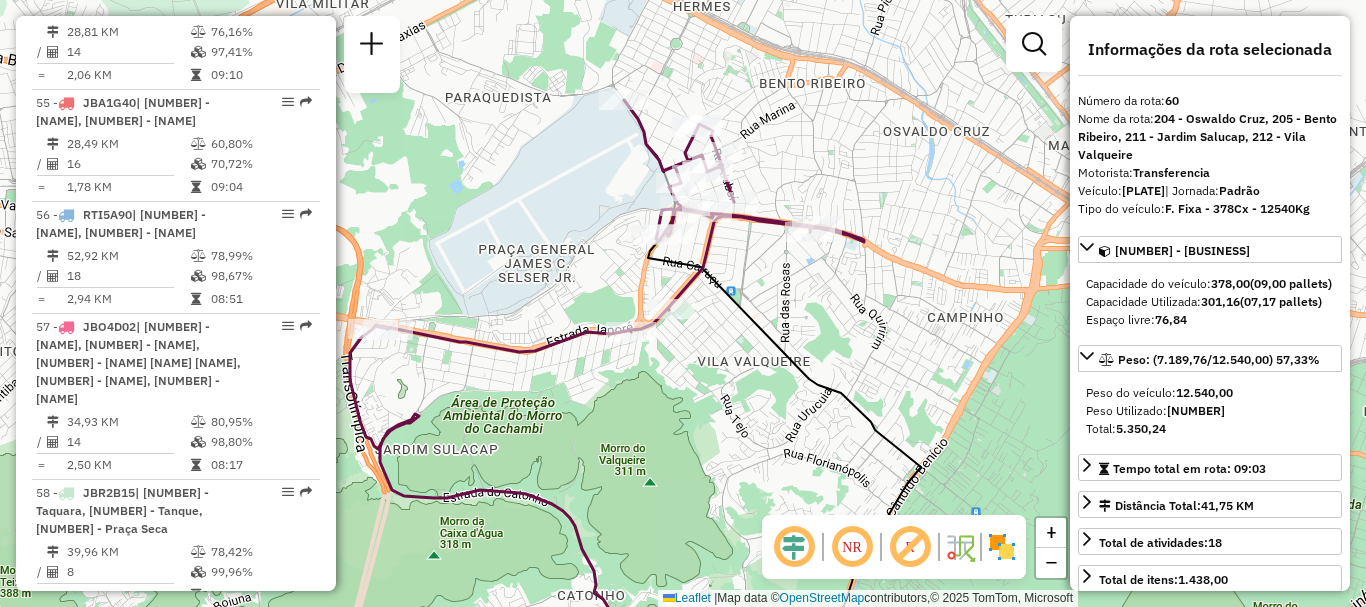 scroll, scrollTop: 8591, scrollLeft: 0, axis: vertical 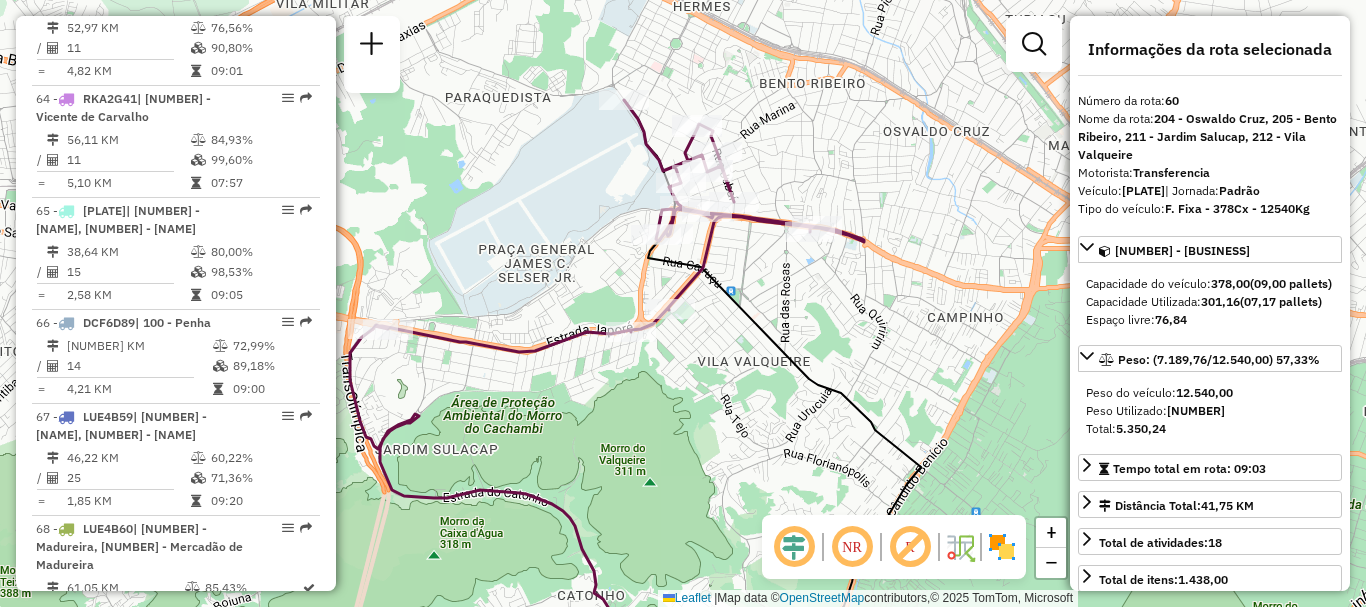 drag, startPoint x: 75, startPoint y: 304, endPoint x: 89, endPoint y: 308, distance: 14.56022 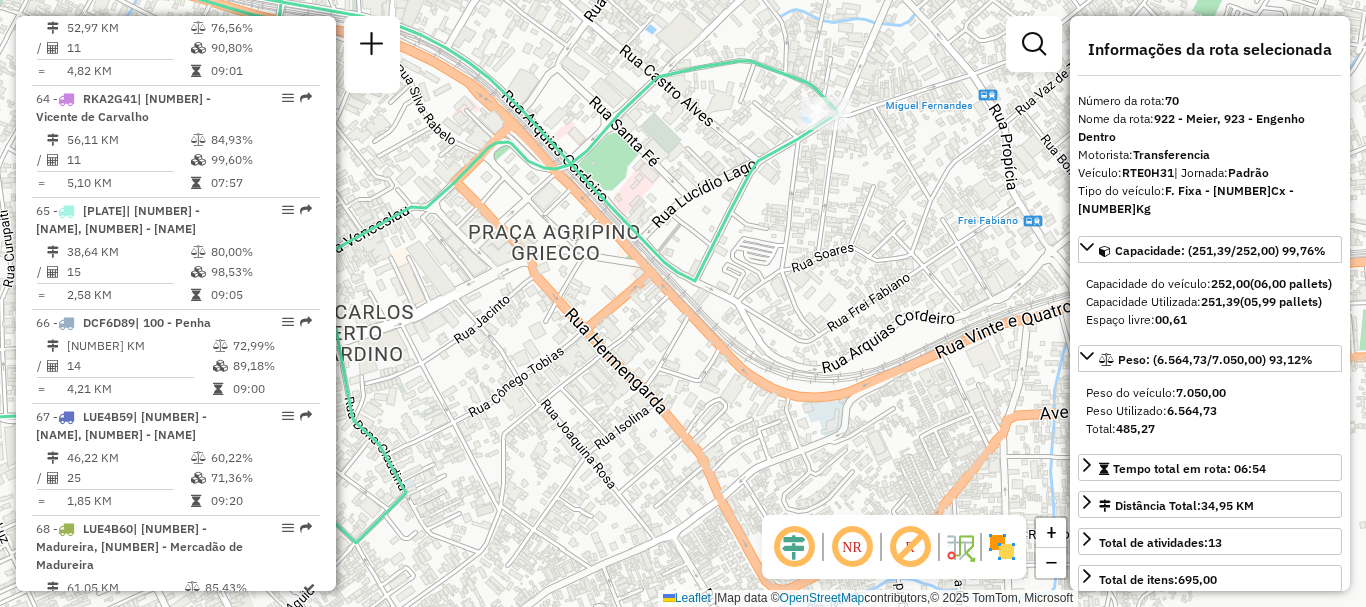 scroll, scrollTop: 7695, scrollLeft: 0, axis: vertical 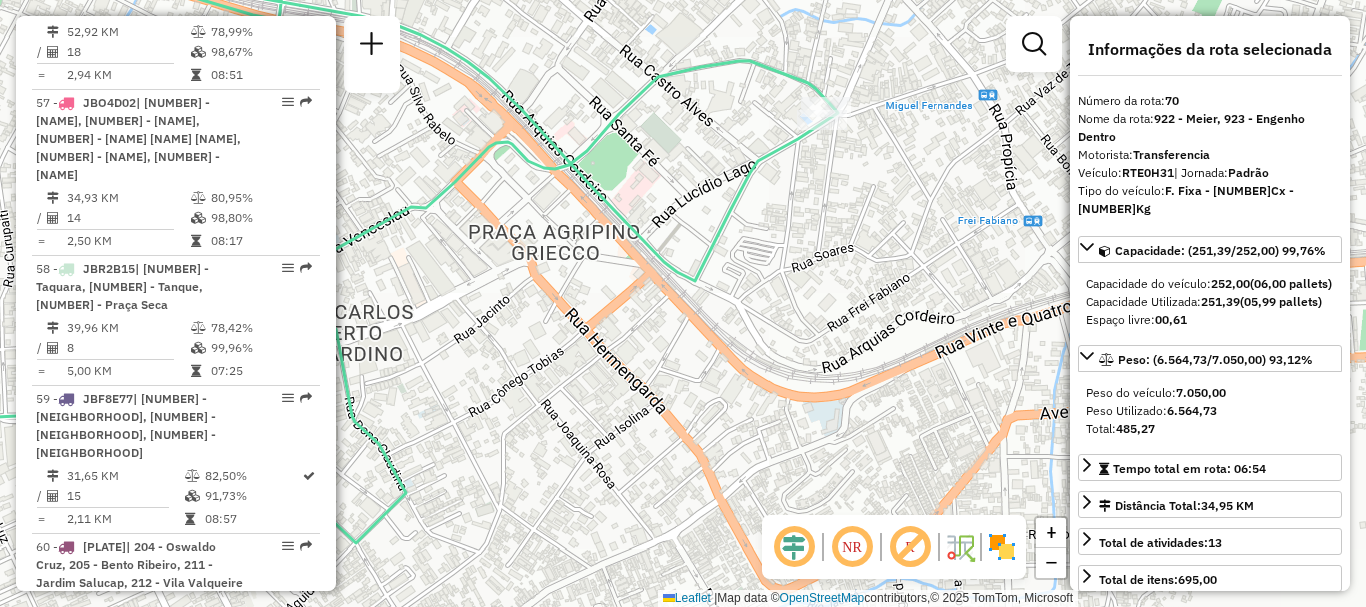 click on "[NUMBER] - QRD[PLATE] | [NUMBER] - Marechal, [NUMBER] - Oswaldo Cruz, [NUMBER] - Bento Ribeiro" at bounding box center [176, 780] 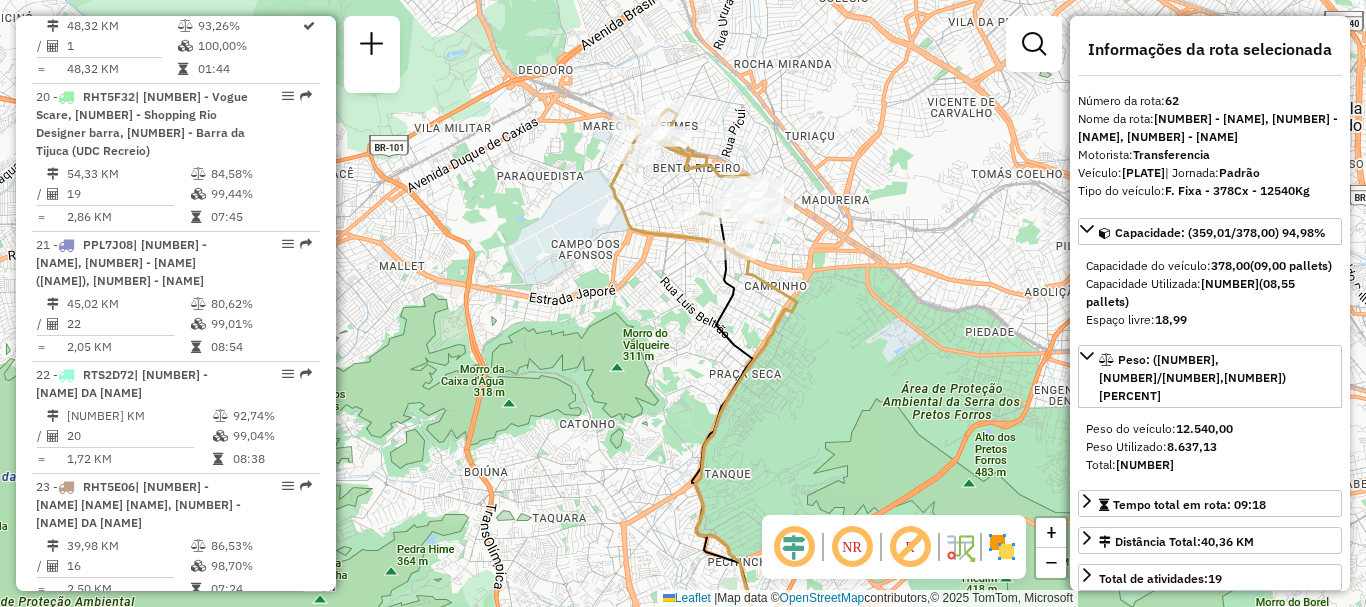 scroll, scrollTop: 8461, scrollLeft: 0, axis: vertical 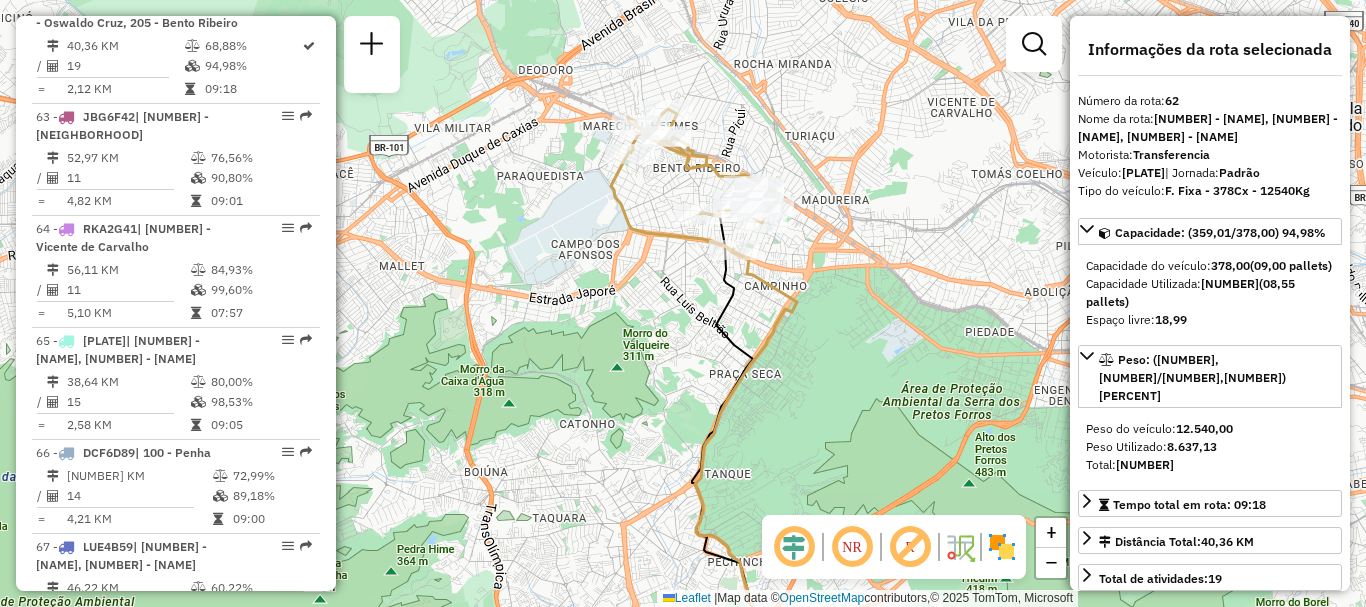 click on "| [NUMBER] - [NEIGHBORHOOD] [NEIGHBORHOOD], [NUMBER] - [NEIGHBORHOOD], [NUMBER] - [NEIGHBORHOOD]" at bounding box center (126, 824) 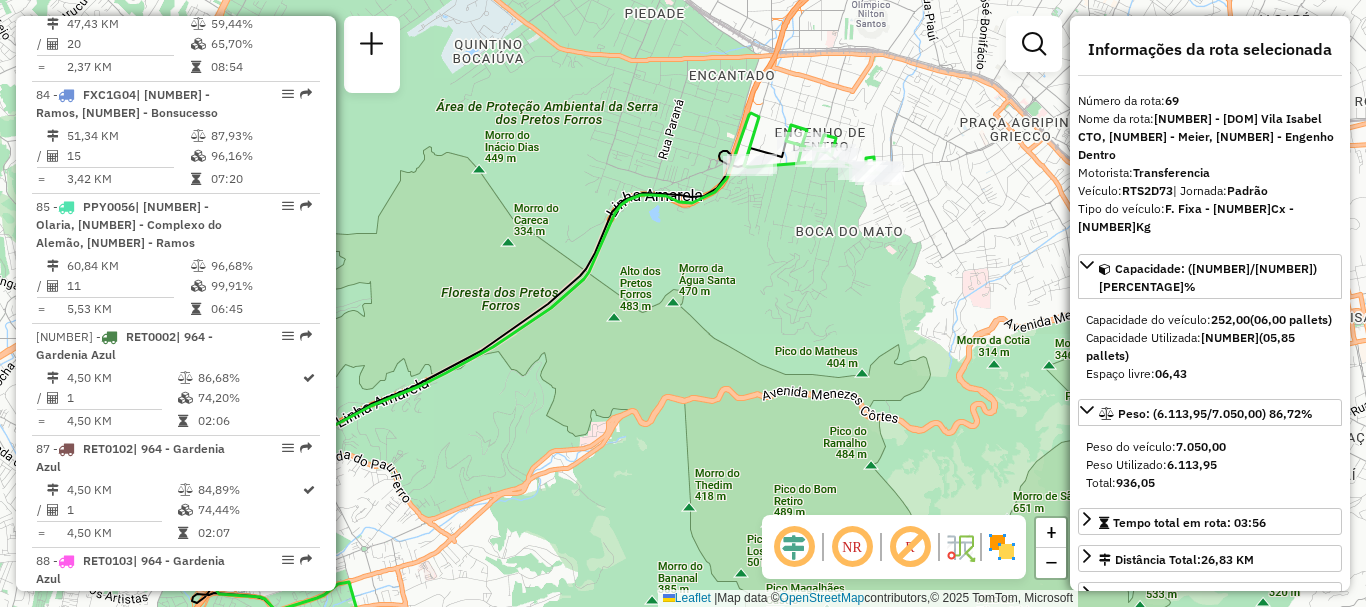 scroll, scrollTop: 8815, scrollLeft: 0, axis: vertical 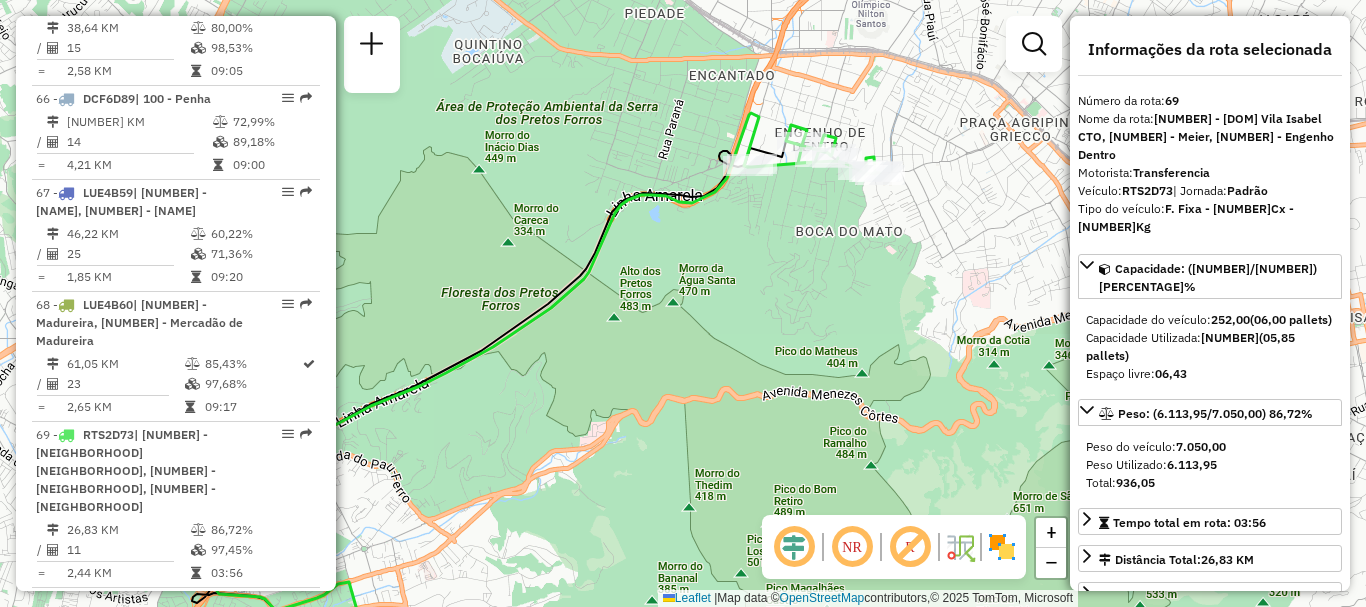 click on "[NUMBER] -       [PLATE]   | [NUMBER] - Todos Santos, [NUMBER] - Abolição" at bounding box center [142, 834] 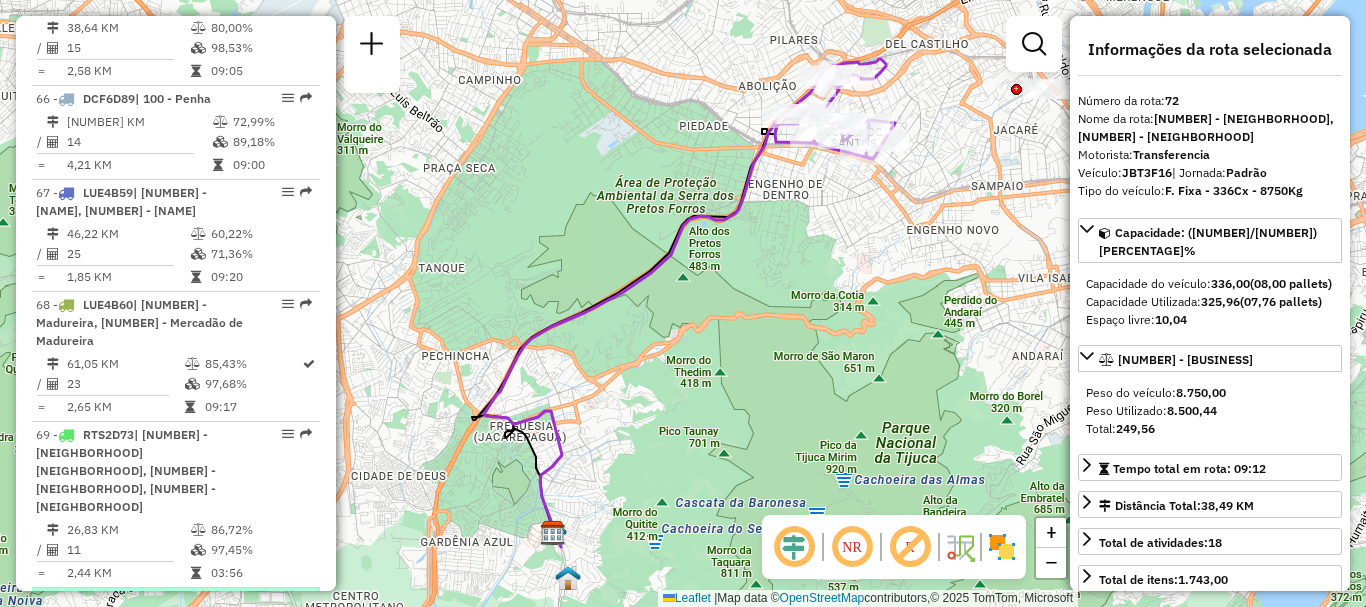 click on "RTE0H31" at bounding box center (109, 600) 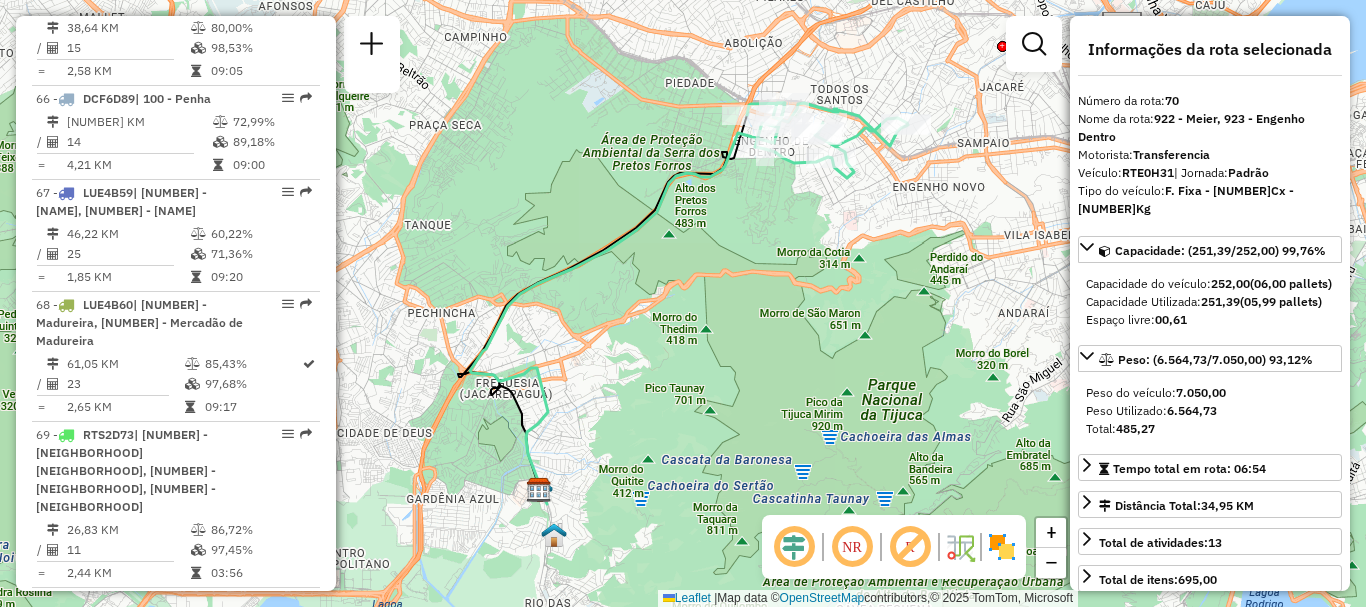 scroll, scrollTop: 7471, scrollLeft: 0, axis: vertical 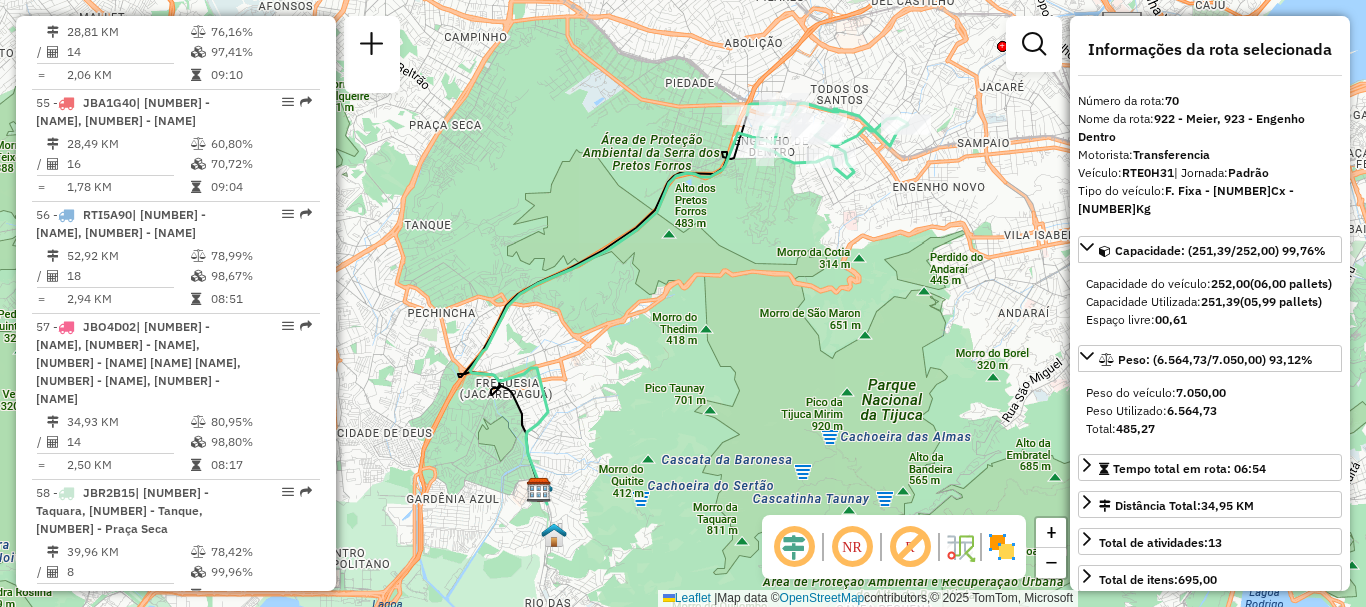 click on "| 204 - Oswaldo Cruz, 205 - Bento Ribeiro, 211 - Jardim Salucap, 212 - Vila Valqueire" at bounding box center (139, 788) 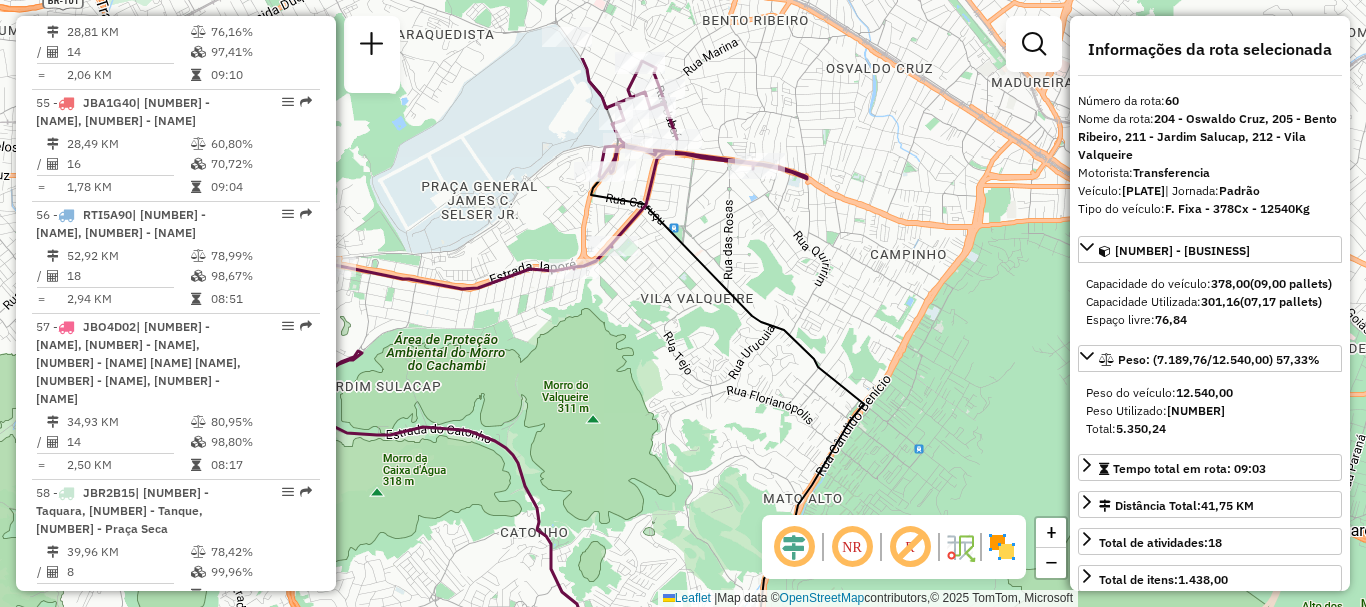 drag, startPoint x: 608, startPoint y: 123, endPoint x: 569, endPoint y: 239, distance: 122.380554 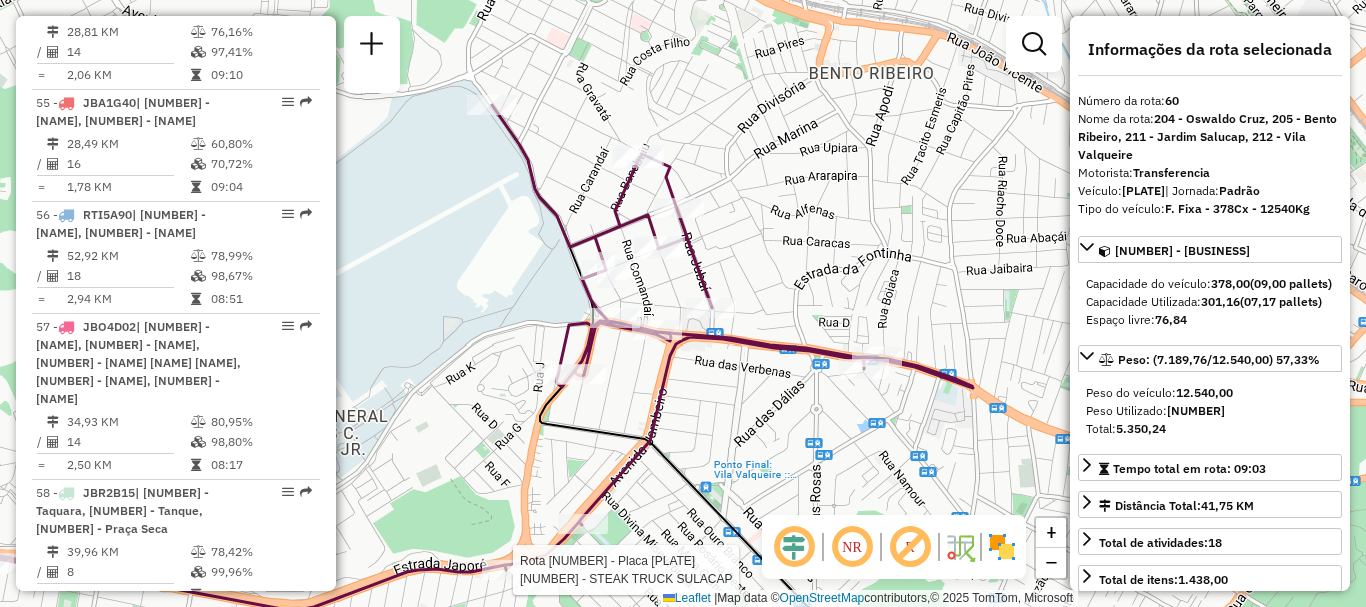 scroll, scrollTop: 8461, scrollLeft: 0, axis: vertical 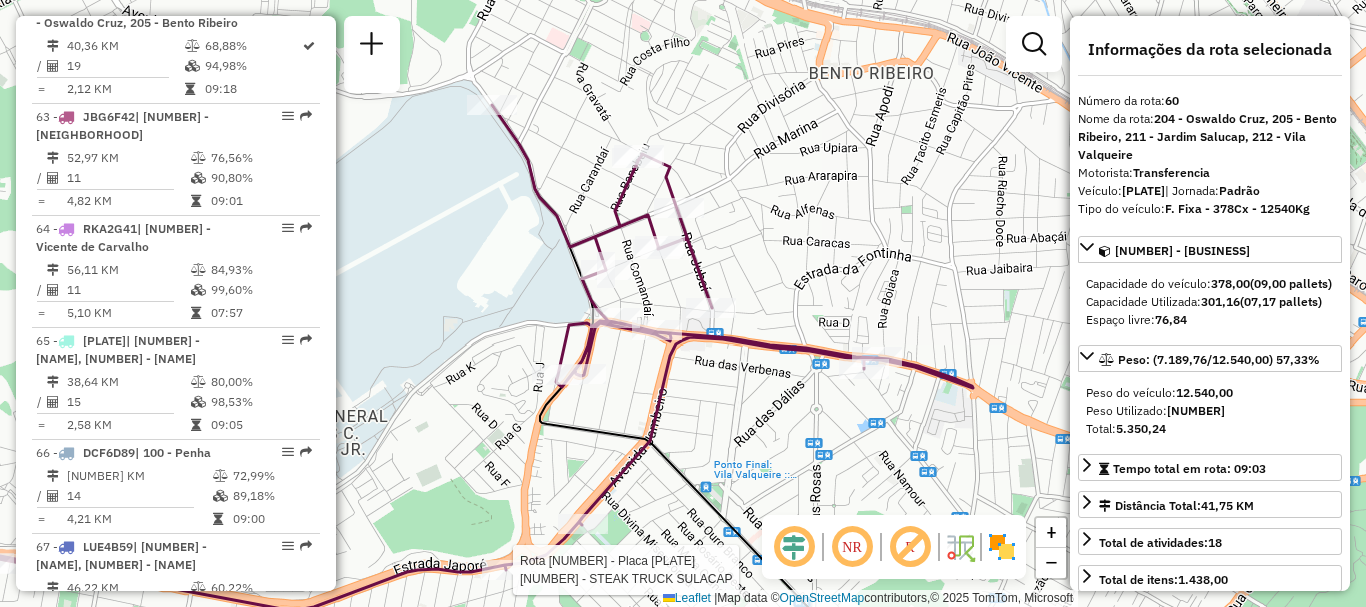 click on "| [NUMBER] - [NEIGHBORHOOD] [NEIGHBORHOOD], [NUMBER] - [NEIGHBORHOOD], [NUMBER] - [NEIGHBORHOOD]" at bounding box center [126, 824] 